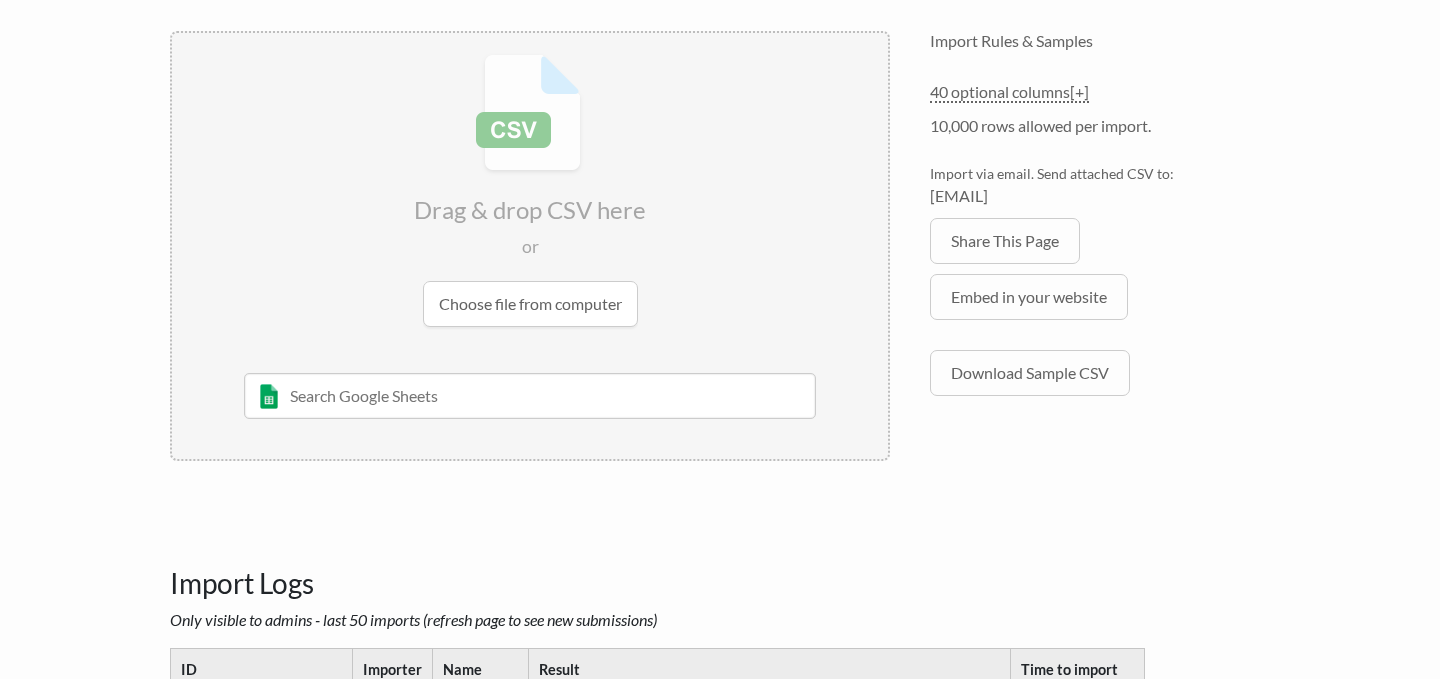 scroll, scrollTop: 791, scrollLeft: 0, axis: vertical 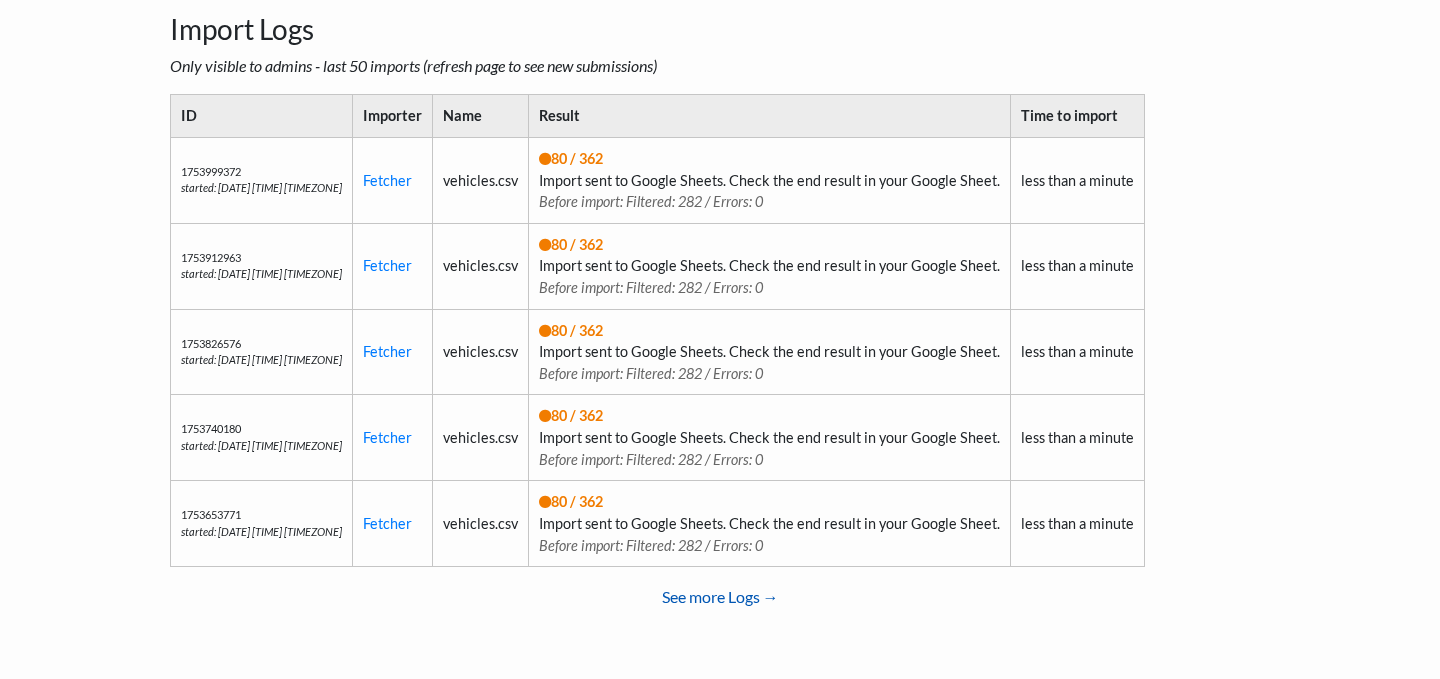 click on "See more Logs →" at bounding box center [720, 597] 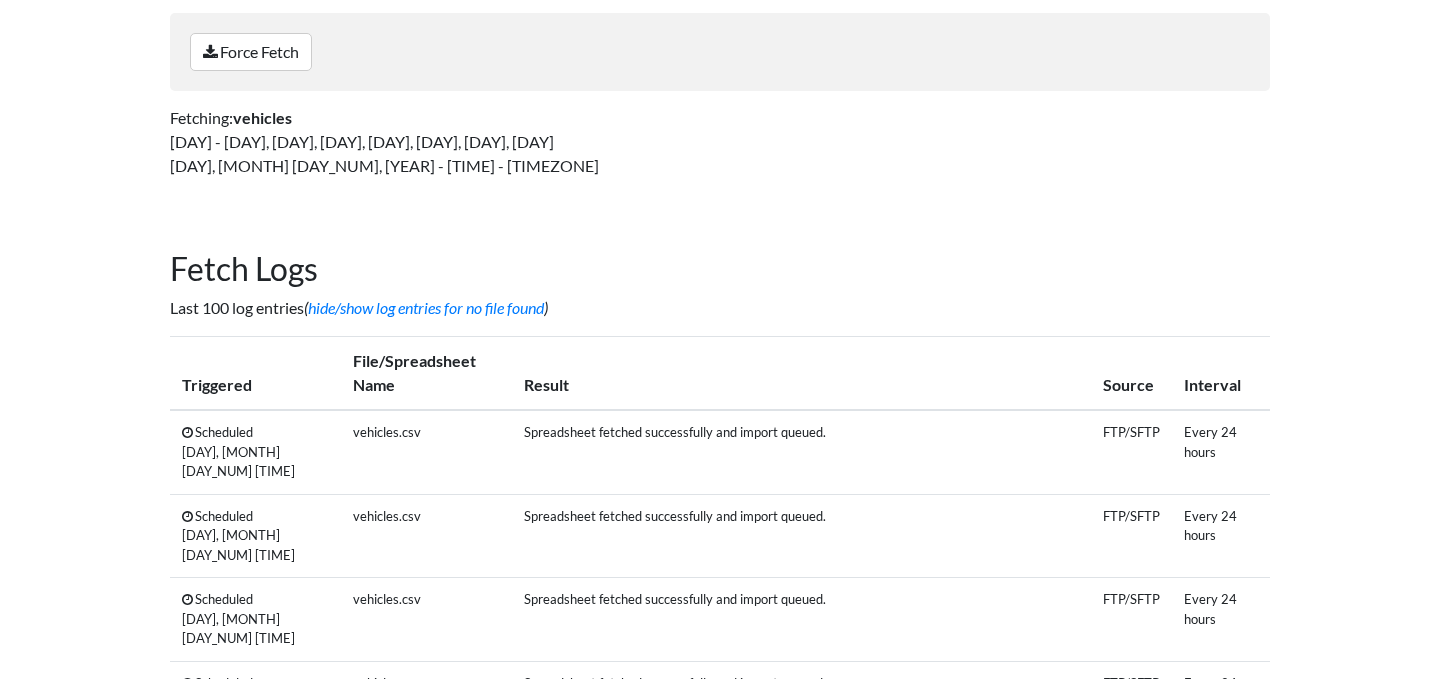 scroll, scrollTop: 0, scrollLeft: 0, axis: both 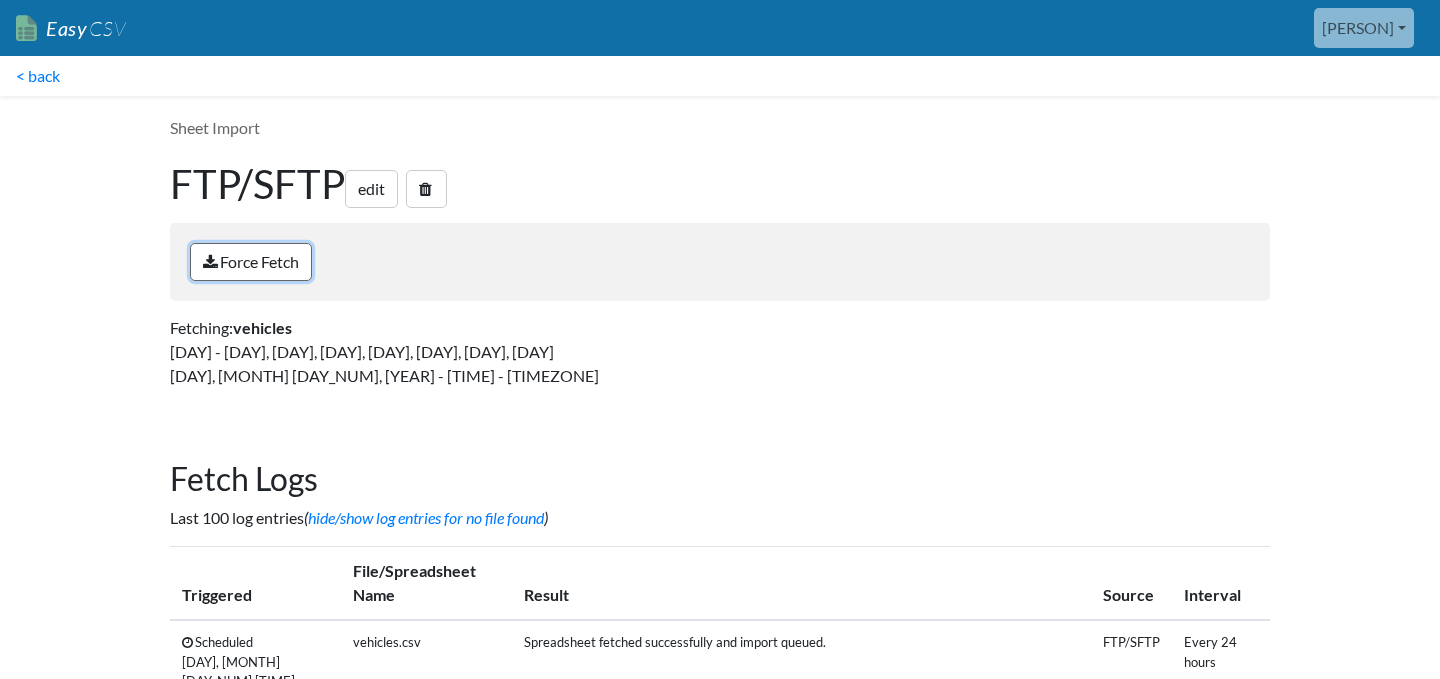 click on "Force Fetch" at bounding box center [251, 262] 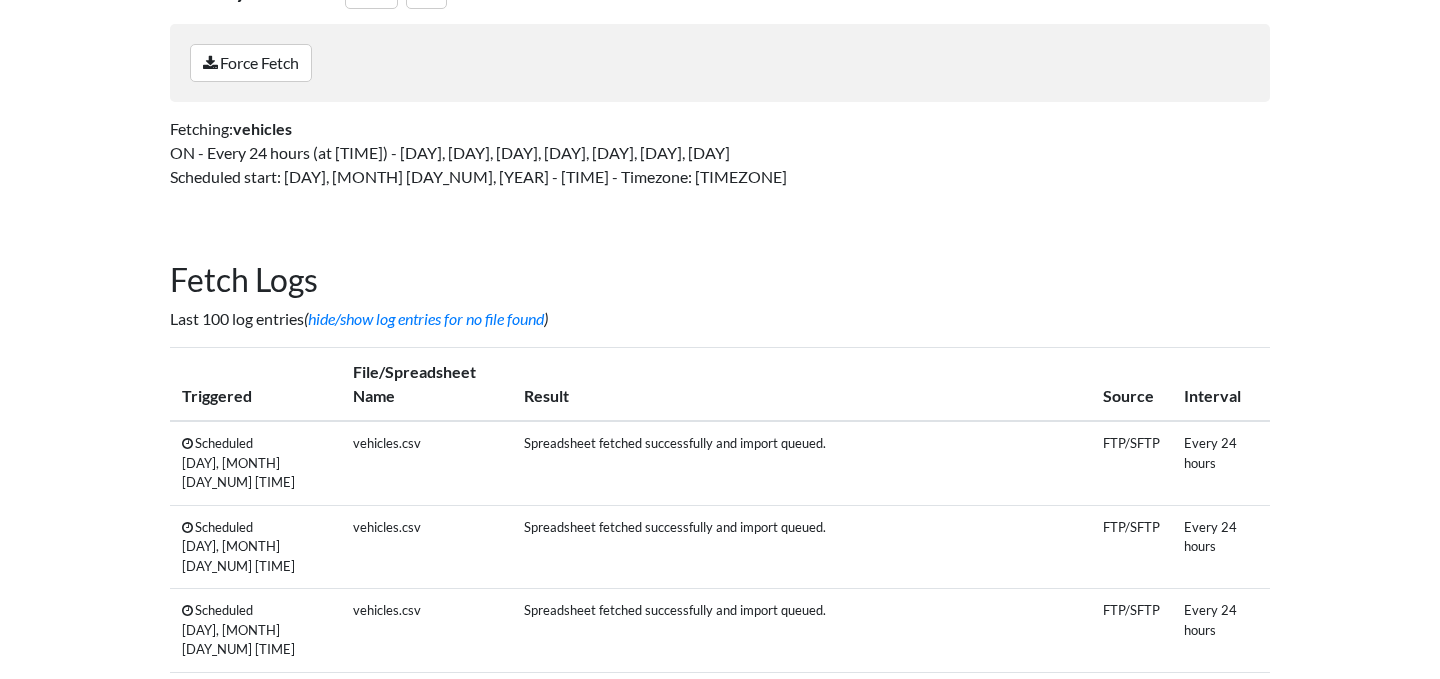 scroll, scrollTop: 290, scrollLeft: 0, axis: vertical 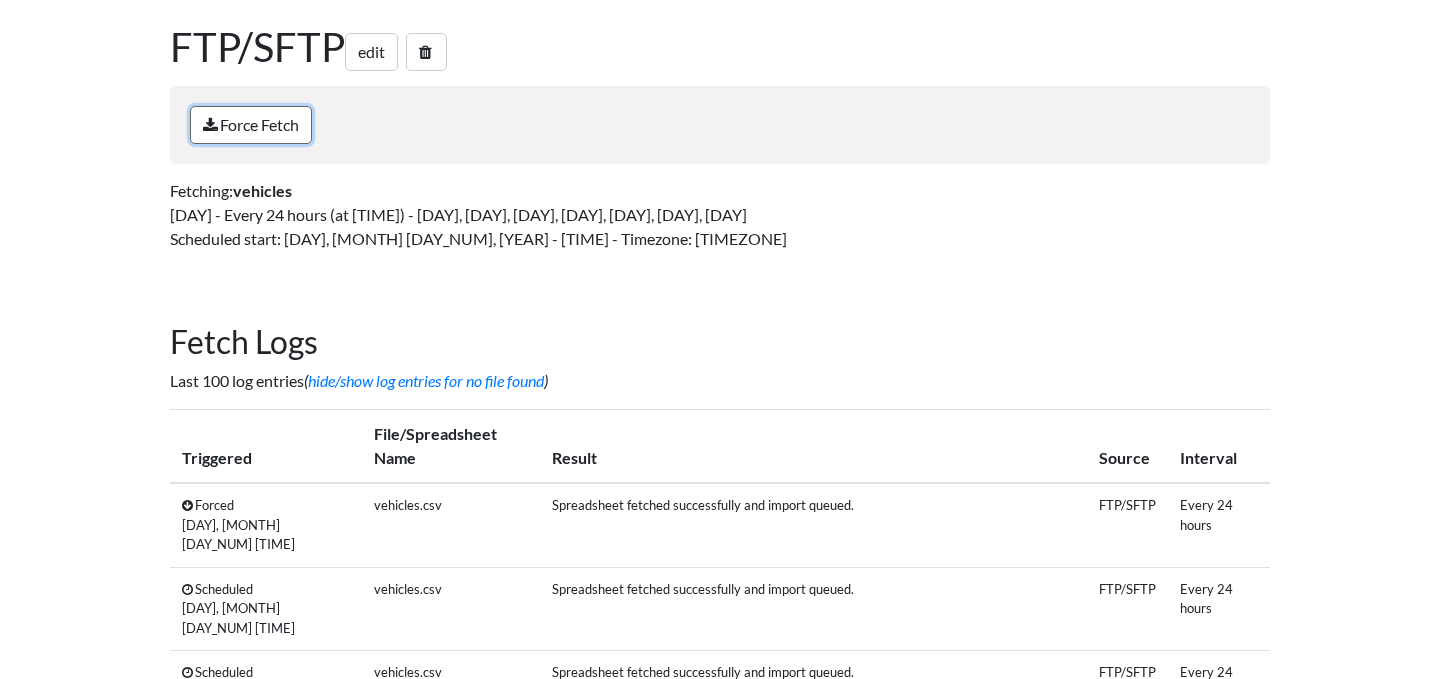 click on "Force Fetch" at bounding box center [251, 125] 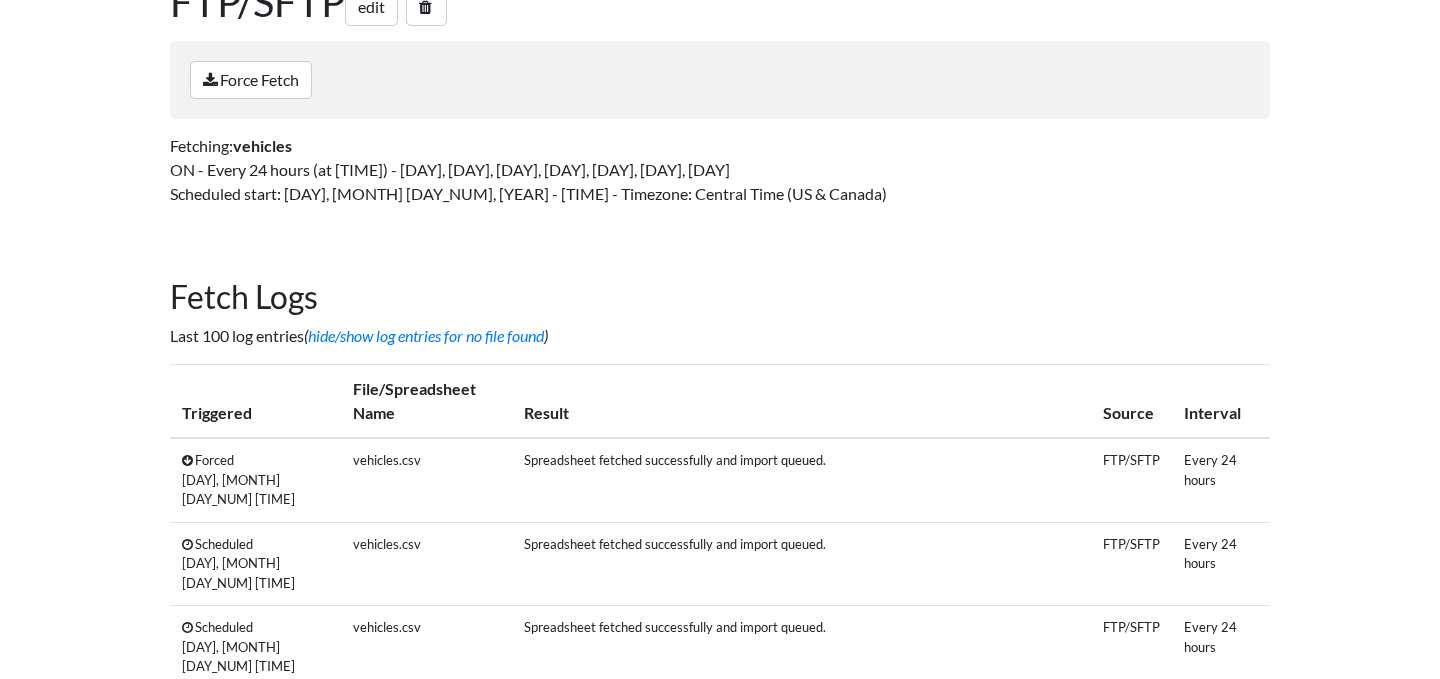 scroll, scrollTop: 288, scrollLeft: 0, axis: vertical 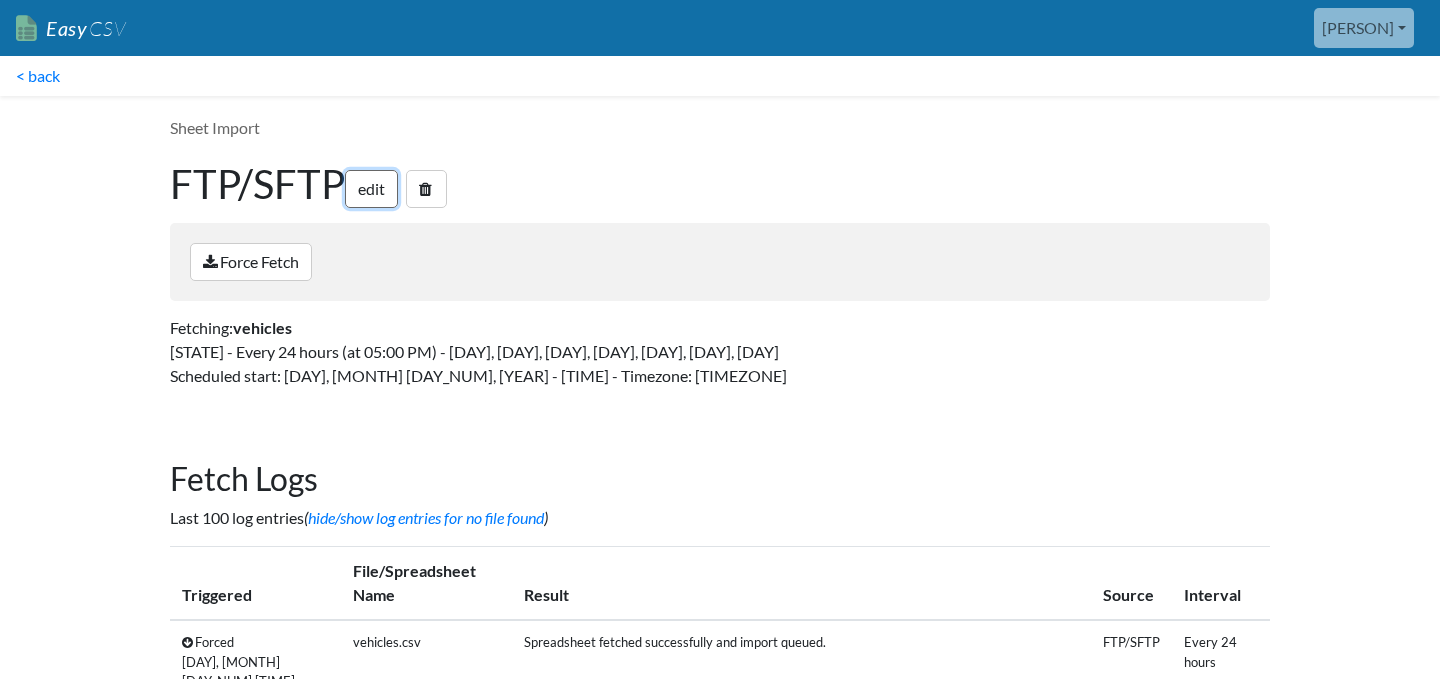 click on "edit" at bounding box center (371, 189) 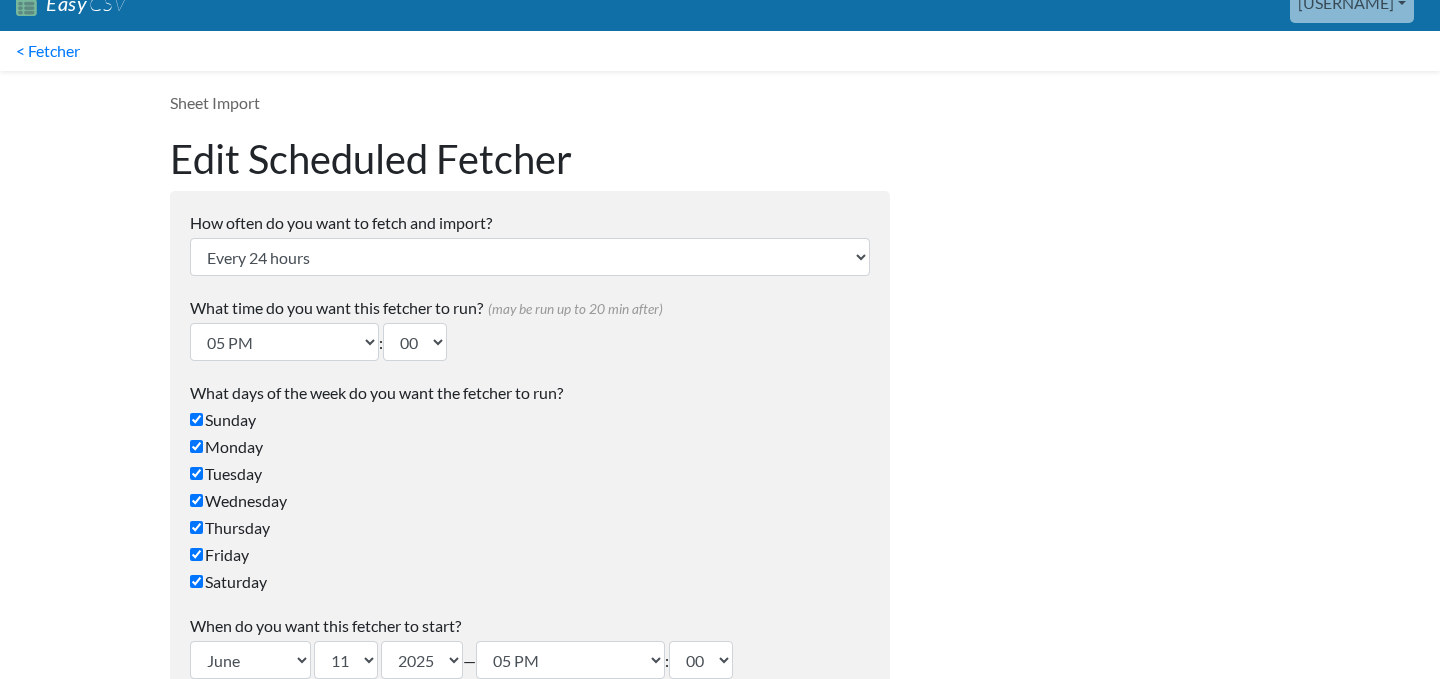 scroll, scrollTop: 27, scrollLeft: 0, axis: vertical 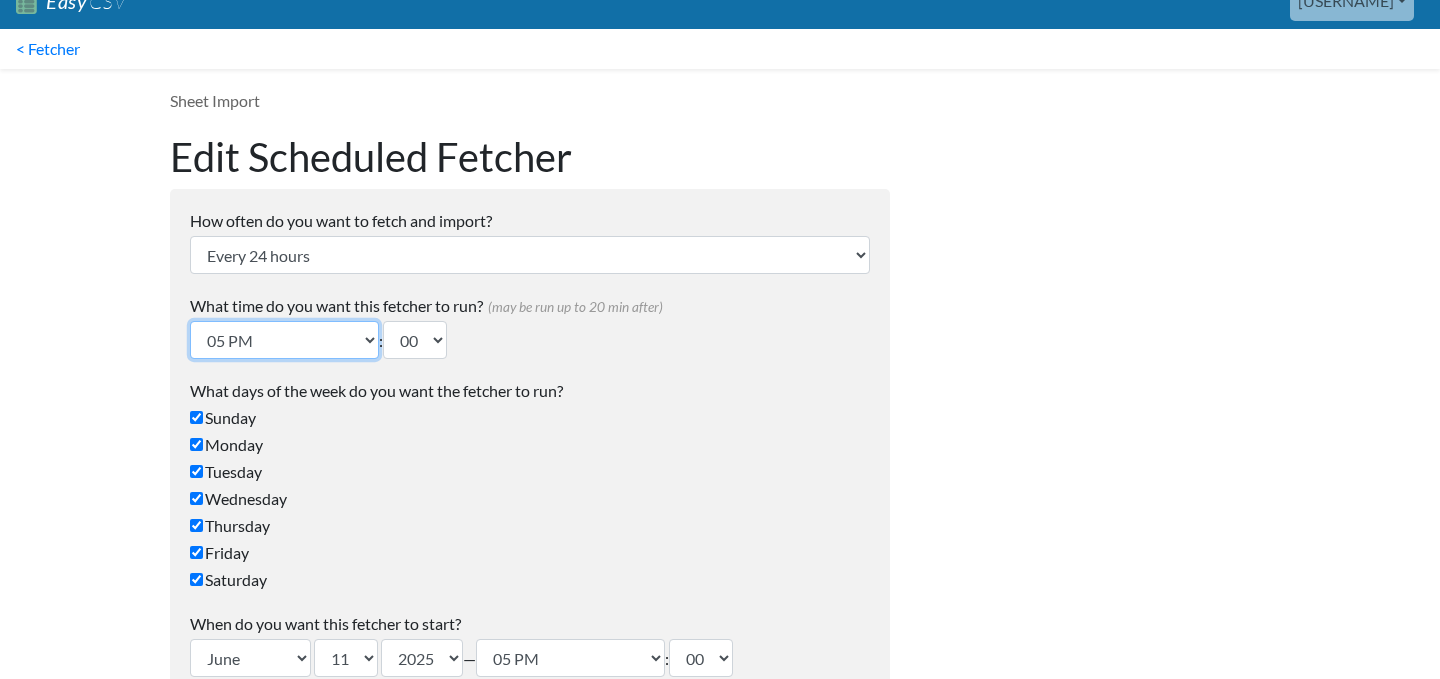 click on "12 AM
01 AM
02 AM
03 AM
04 AM
05 AM
06 AM
07 AM
08 AM
09 AM
10 AM
11 AM
12 PM
01 PM
02 PM
03 PM
04 PM
05 PM
06 PM
07 PM
08 PM
09 PM
10 PM
11 PM" at bounding box center (284, 340) 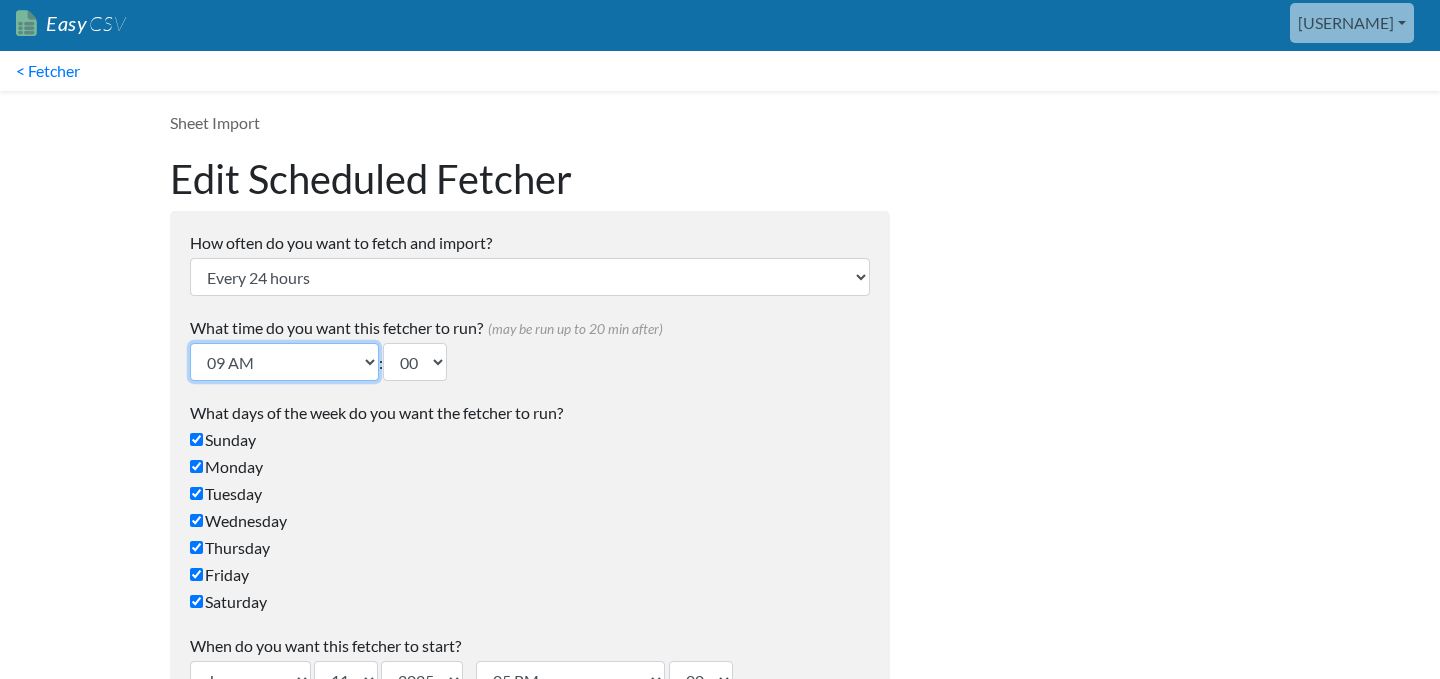 scroll, scrollTop: 63, scrollLeft: 0, axis: vertical 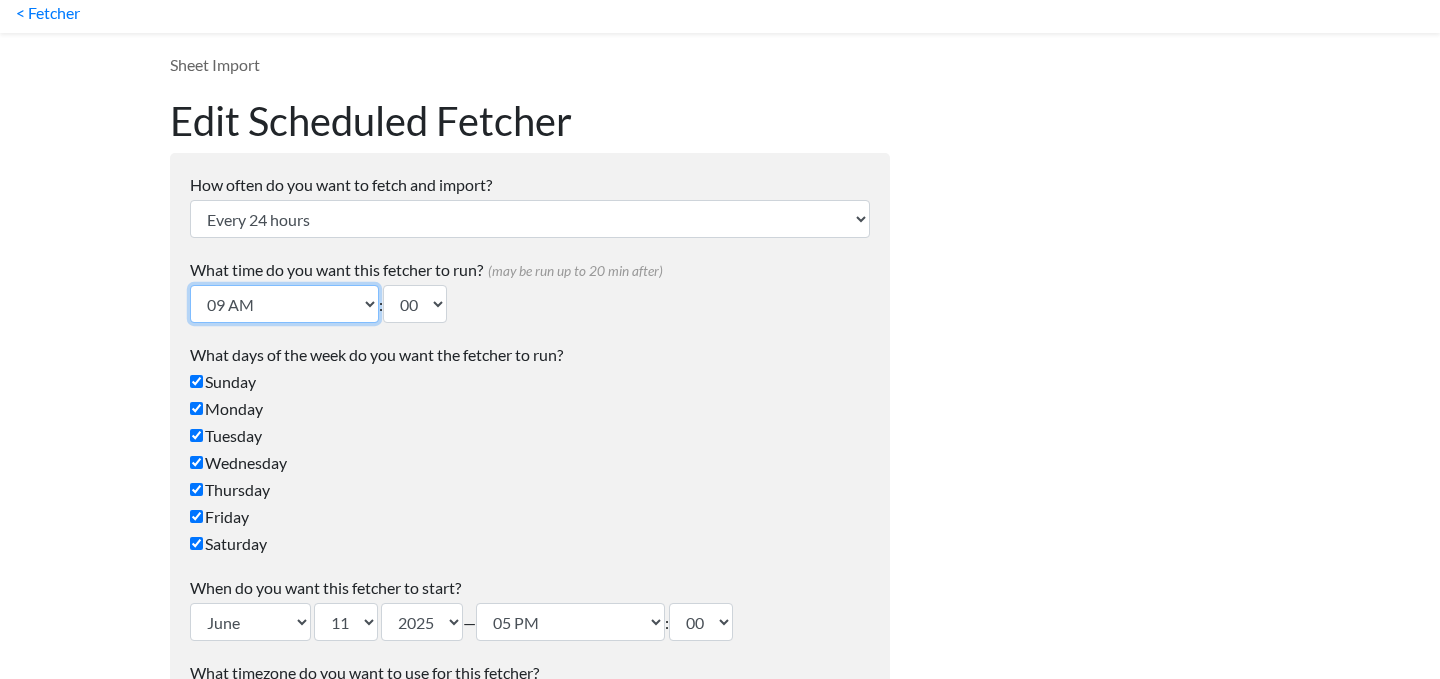 click on "12 AM
01 AM
02 AM
03 AM
04 AM
05 AM
06 AM
07 AM
08 AM
09 AM
10 AM
11 AM
12 PM
01 PM
02 PM
03 PM
04 PM
05 PM
06 PM
07 PM
08 PM
09 PM
10 PM
11 PM" at bounding box center (284, 304) 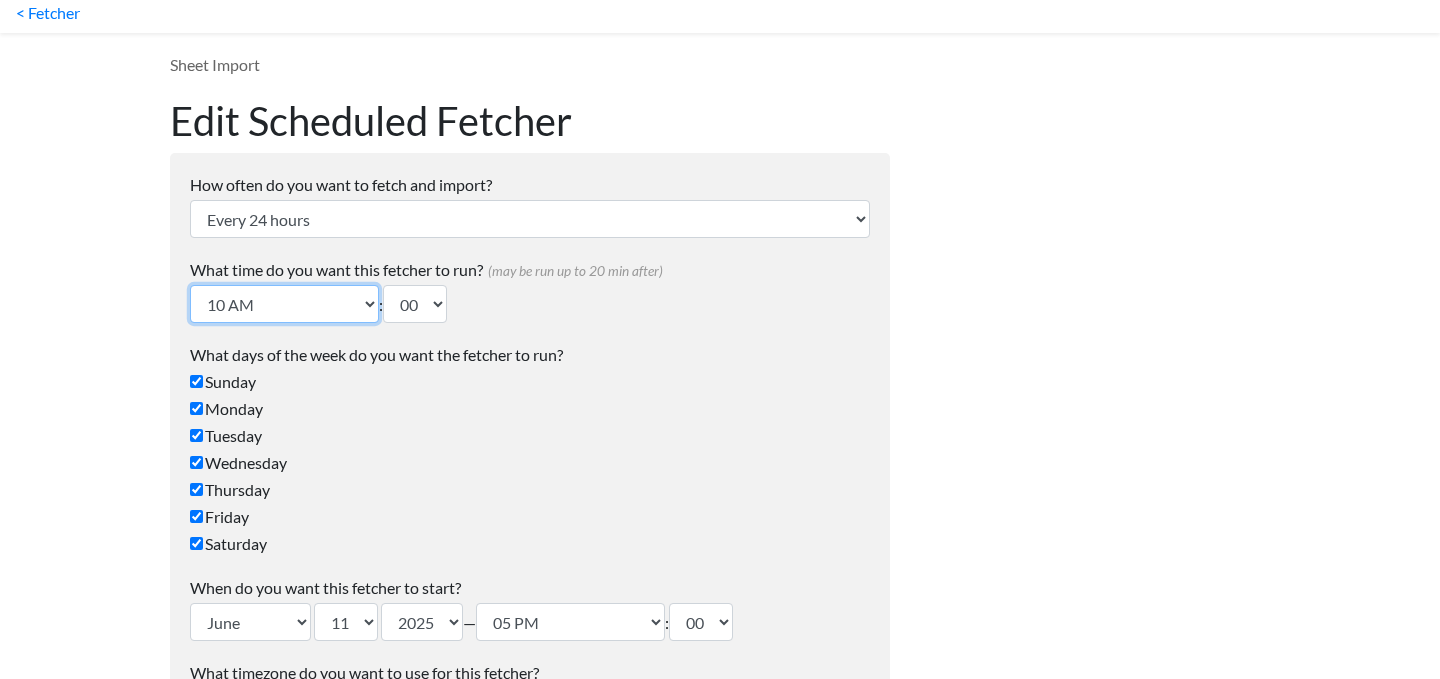 click on "12 AM
01 AM
02 AM
03 AM
04 AM
05 AM
06 AM
07 AM
08 AM
09 AM
10 AM
11 AM
12 PM
01 PM
02 PM
03 PM
04 PM
05 PM
06 PM
07 PM
08 PM
09 PM
10 PM
11 PM" at bounding box center (284, 304) 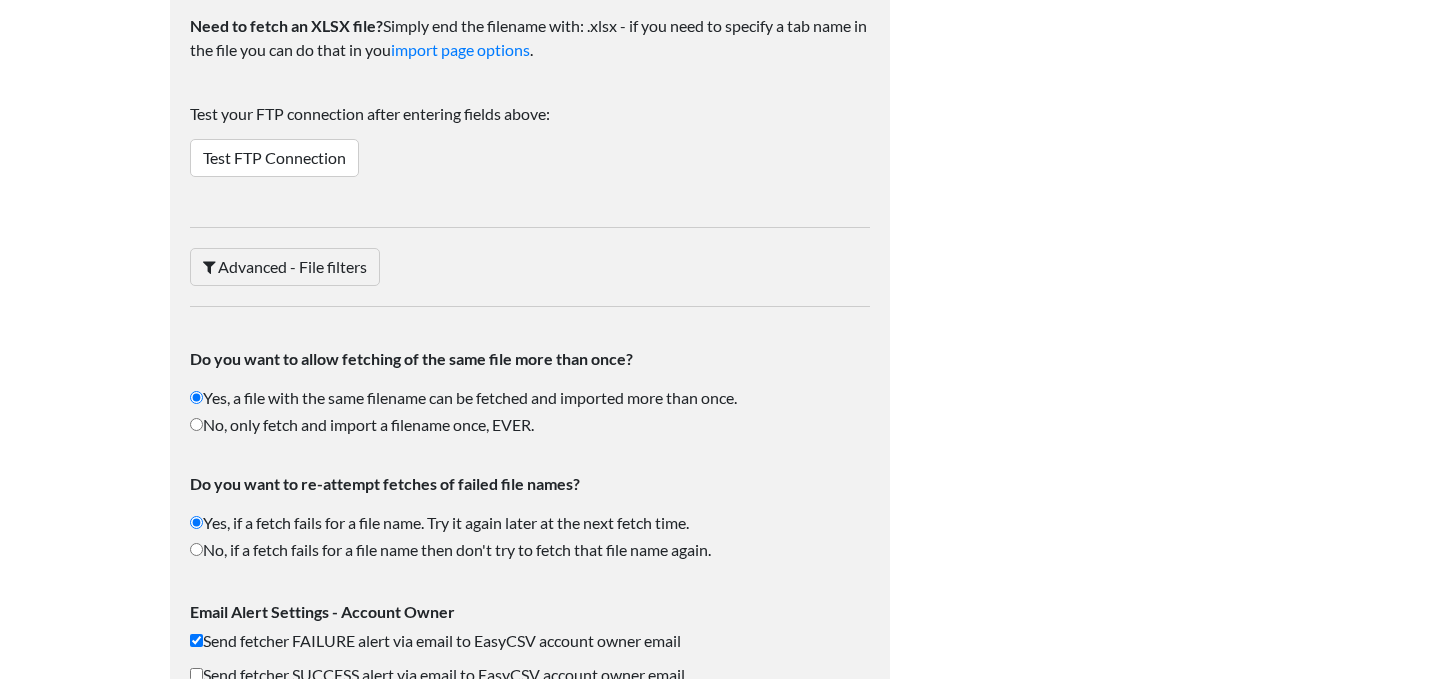 scroll, scrollTop: 2638, scrollLeft: 0, axis: vertical 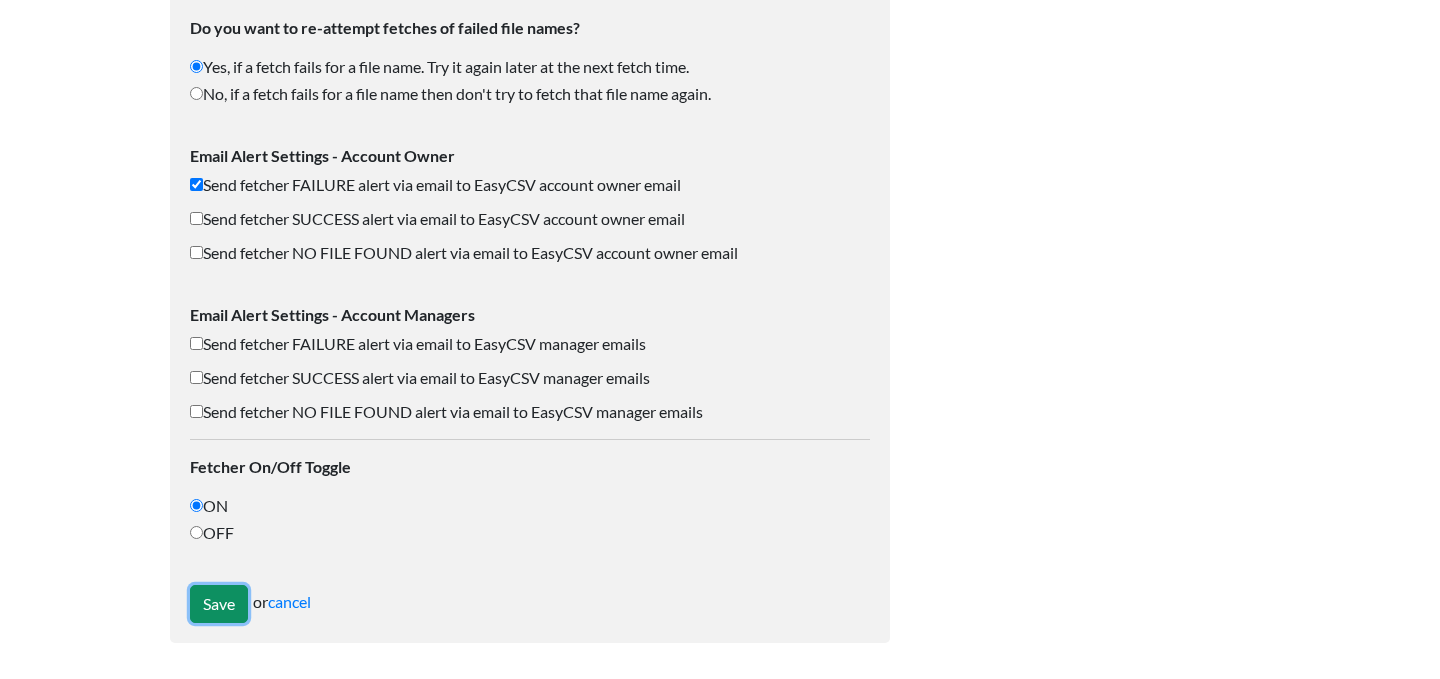 click on "Save" at bounding box center (219, 604) 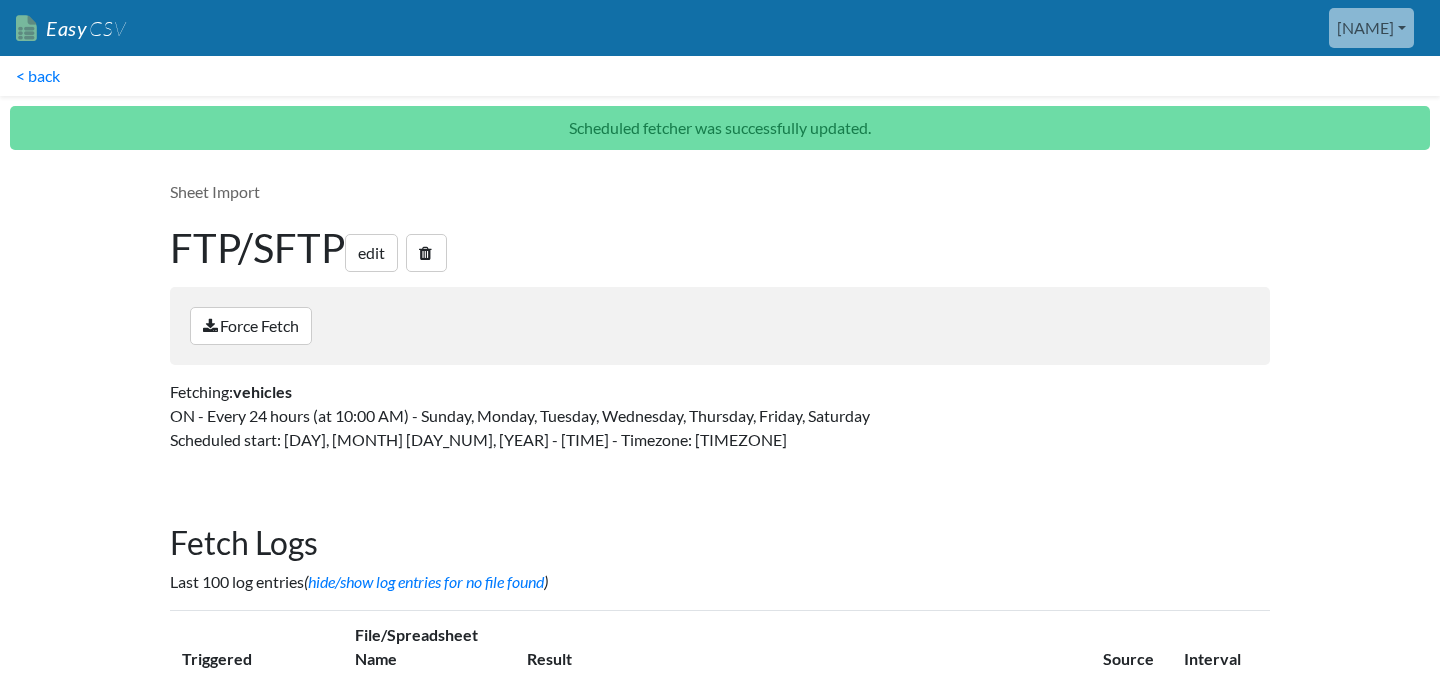 scroll, scrollTop: 0, scrollLeft: 0, axis: both 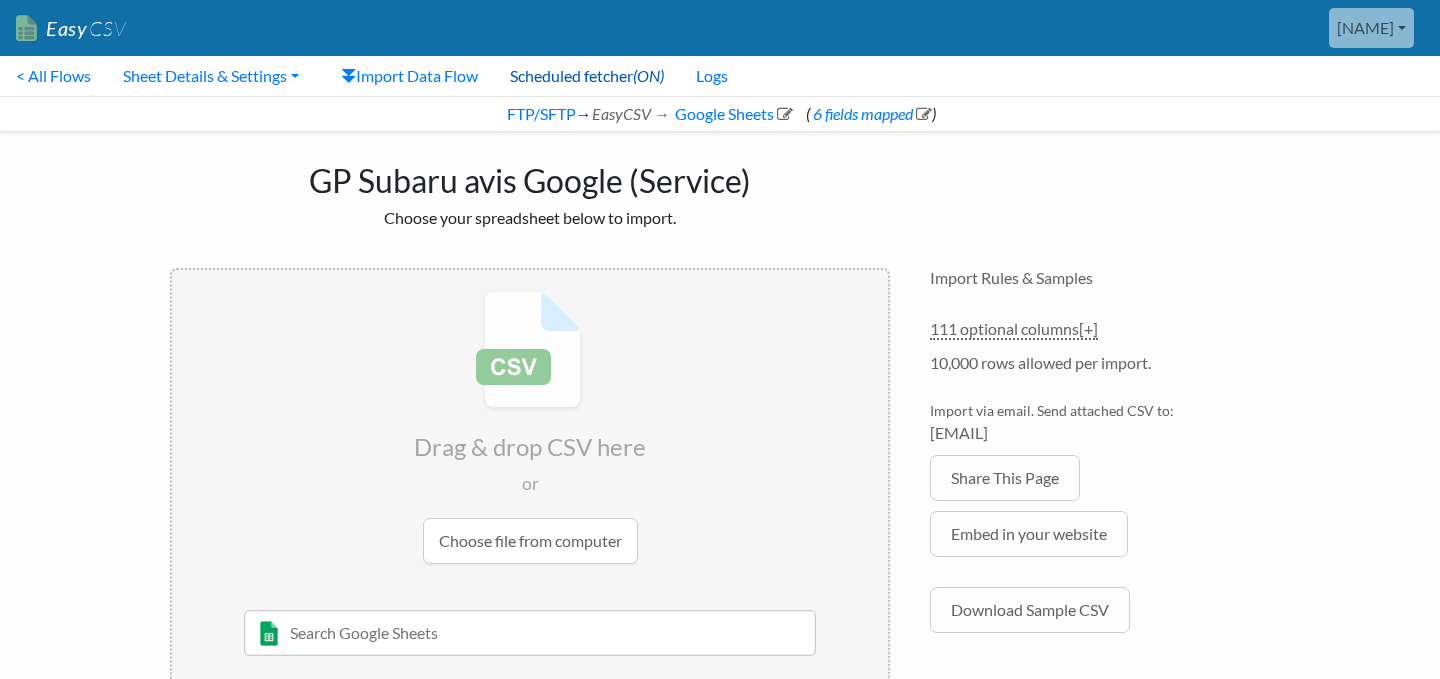 click on "Scheduled fetcher  (ON)" at bounding box center [587, 76] 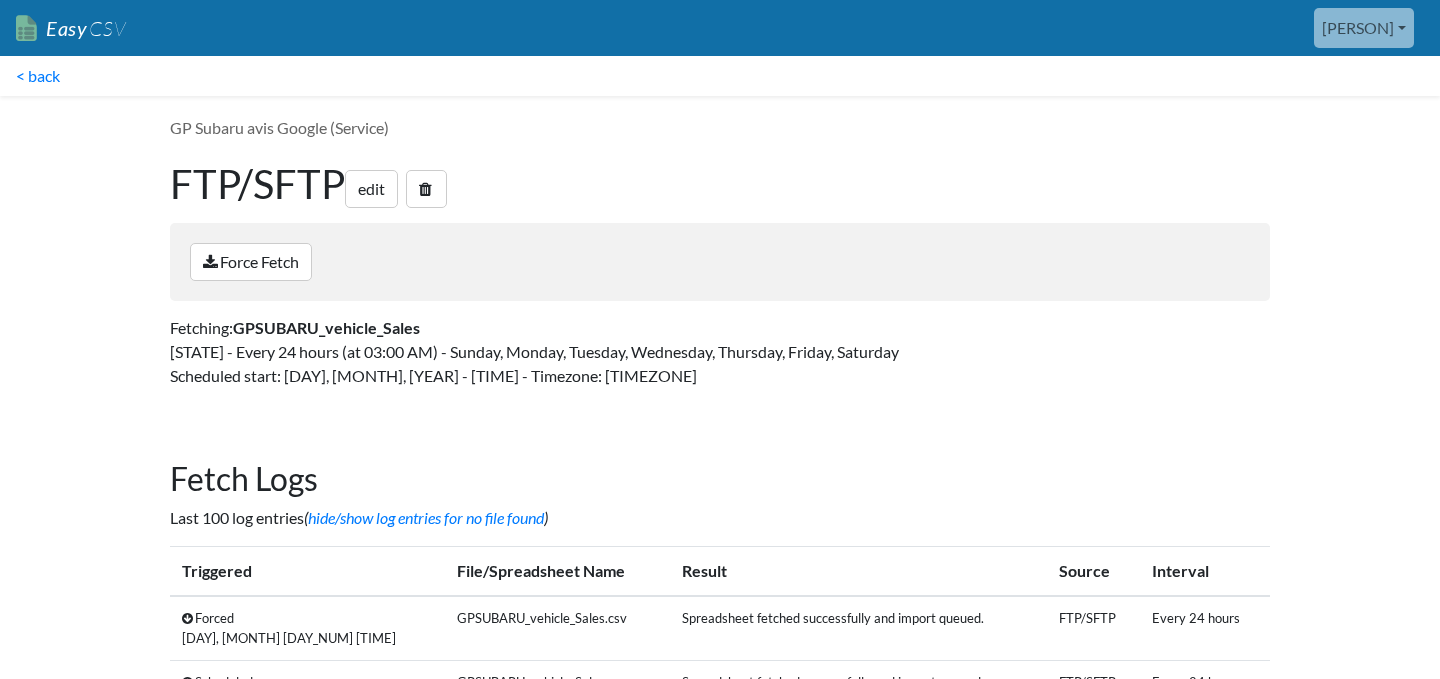 scroll, scrollTop: 0, scrollLeft: 0, axis: both 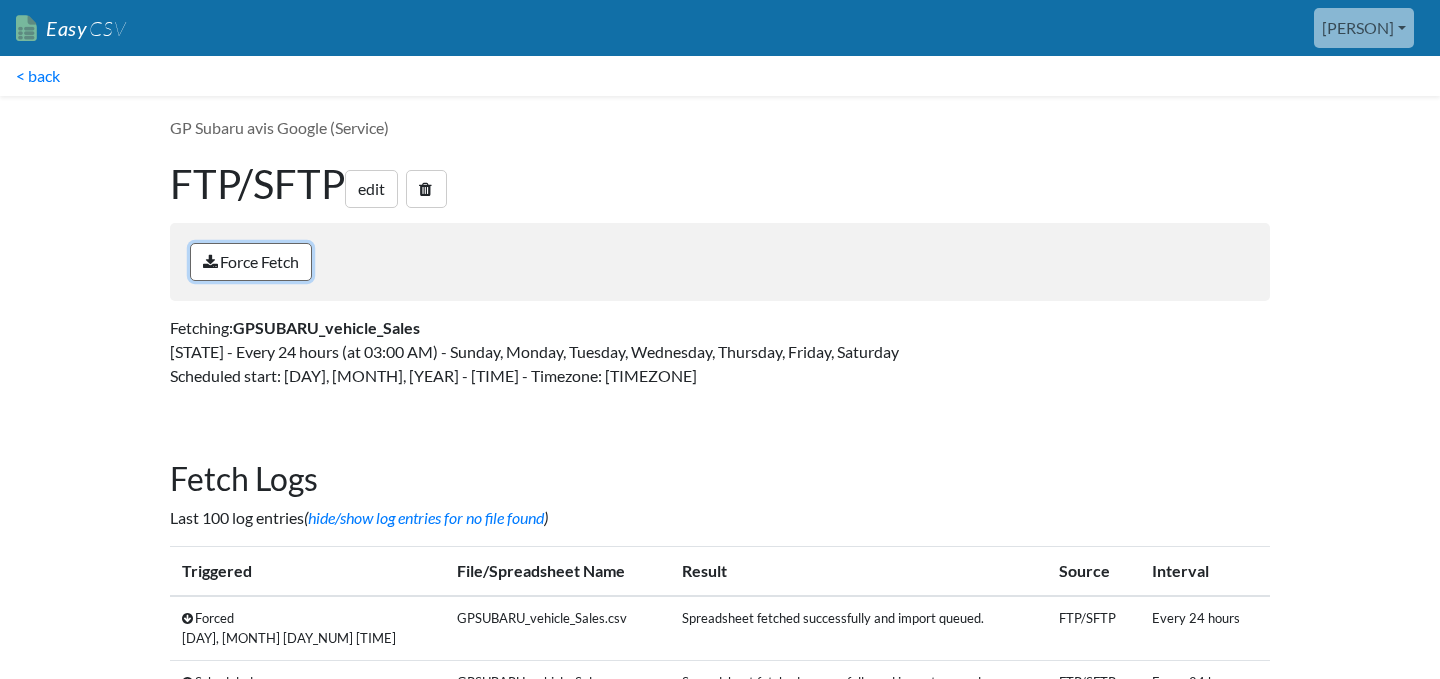 click on "Force Fetch" at bounding box center [251, 262] 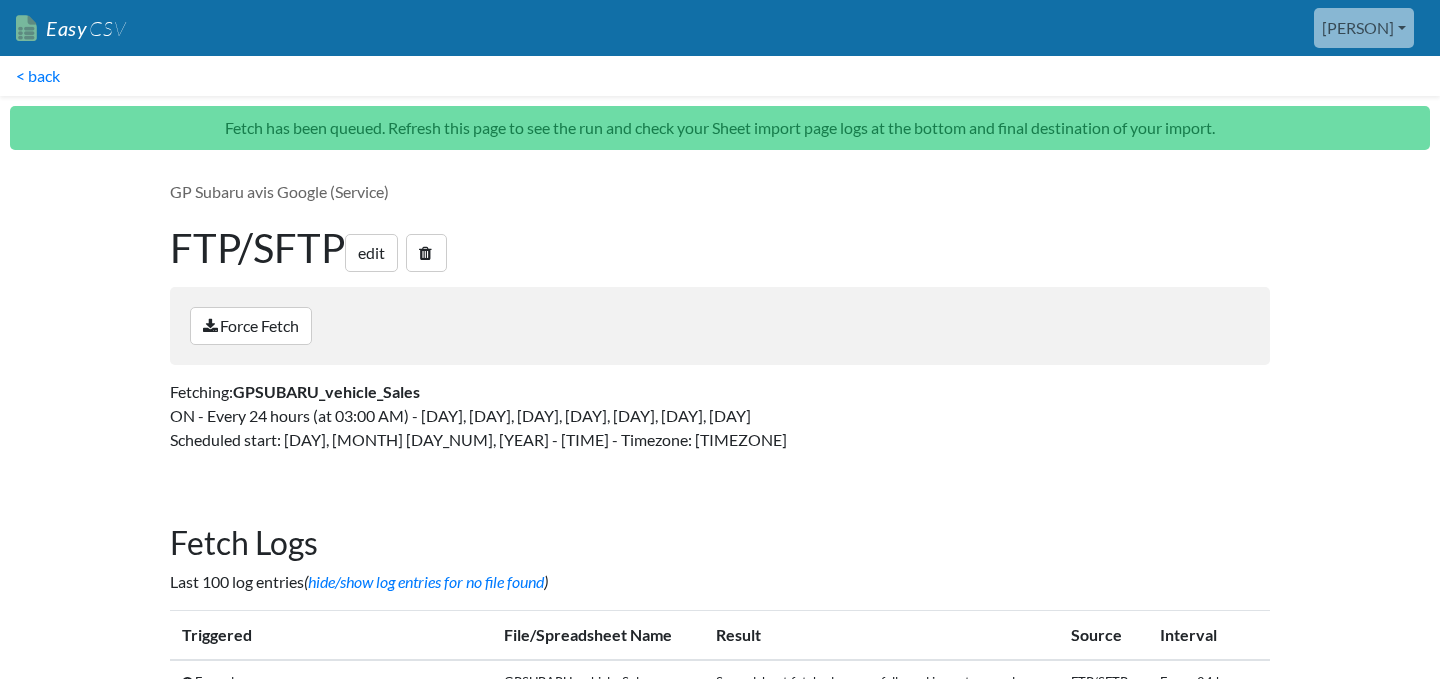 scroll, scrollTop: 0, scrollLeft: 0, axis: both 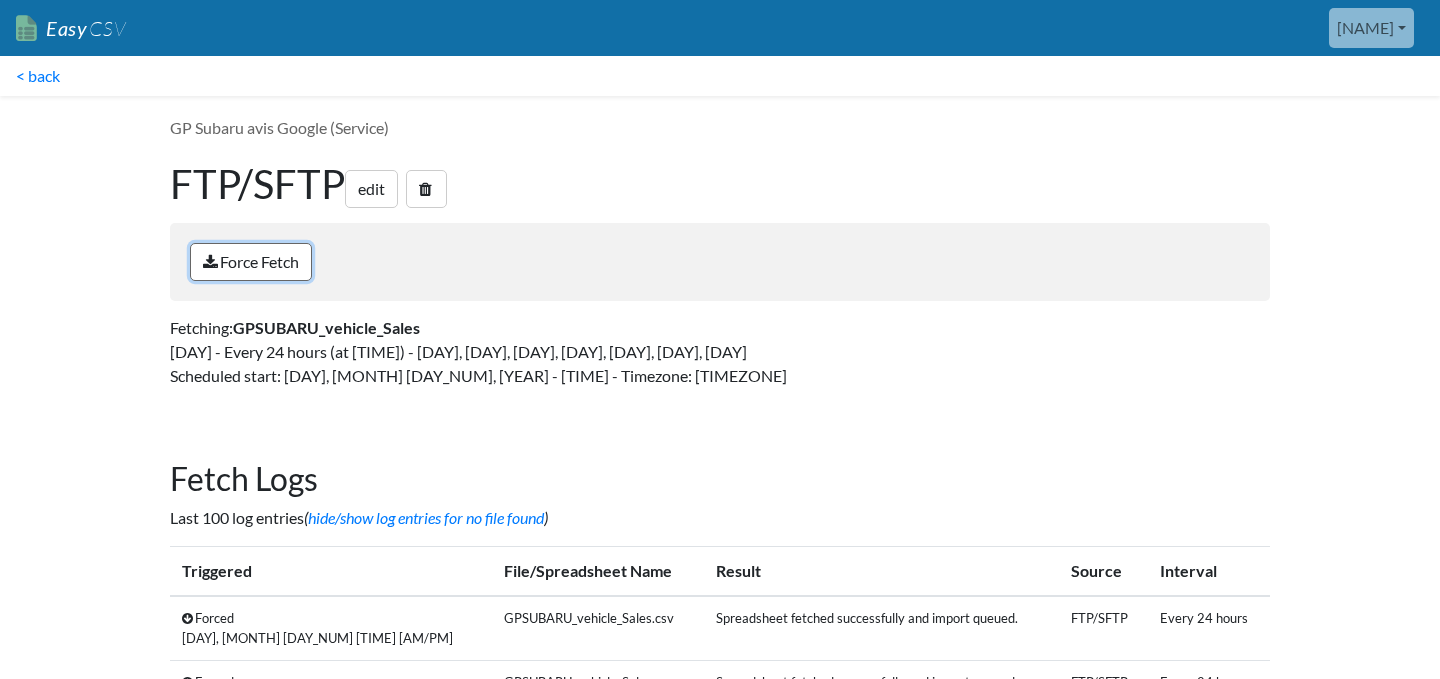 click on "Force Fetch" at bounding box center (251, 262) 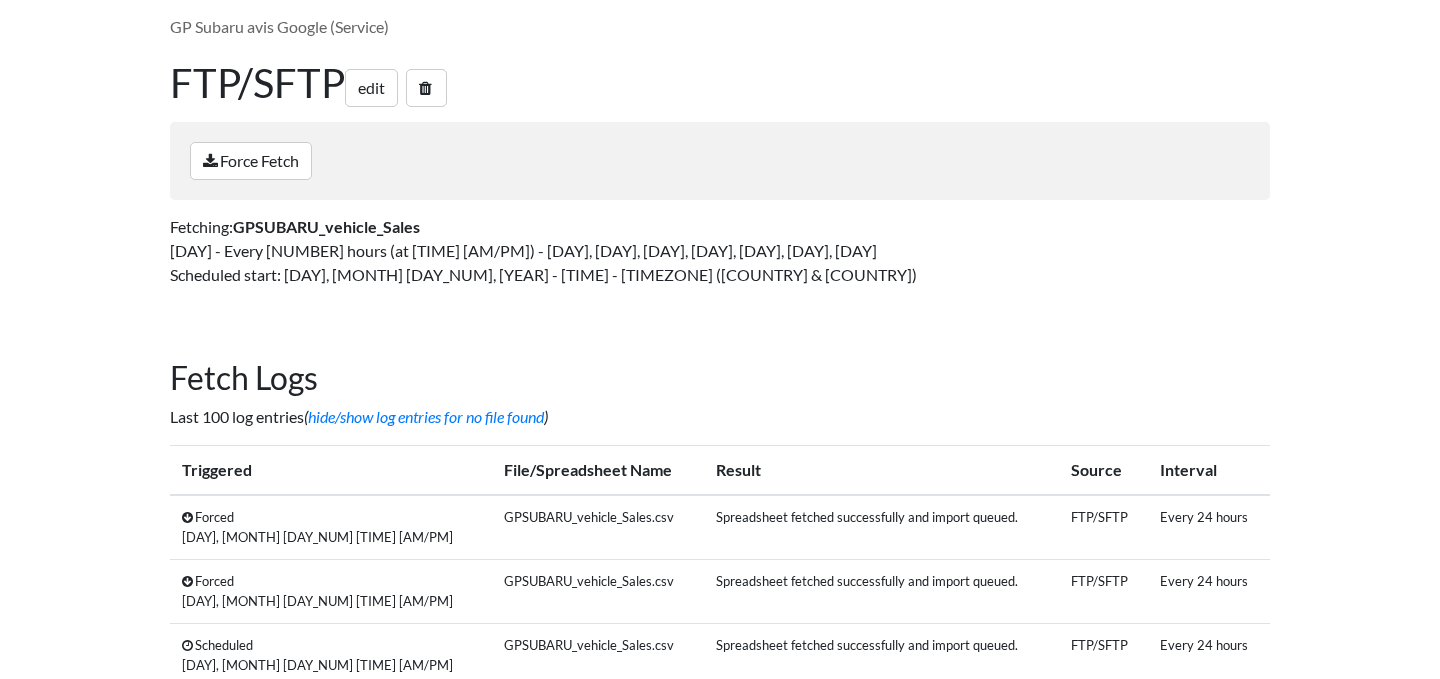 scroll, scrollTop: 166, scrollLeft: 0, axis: vertical 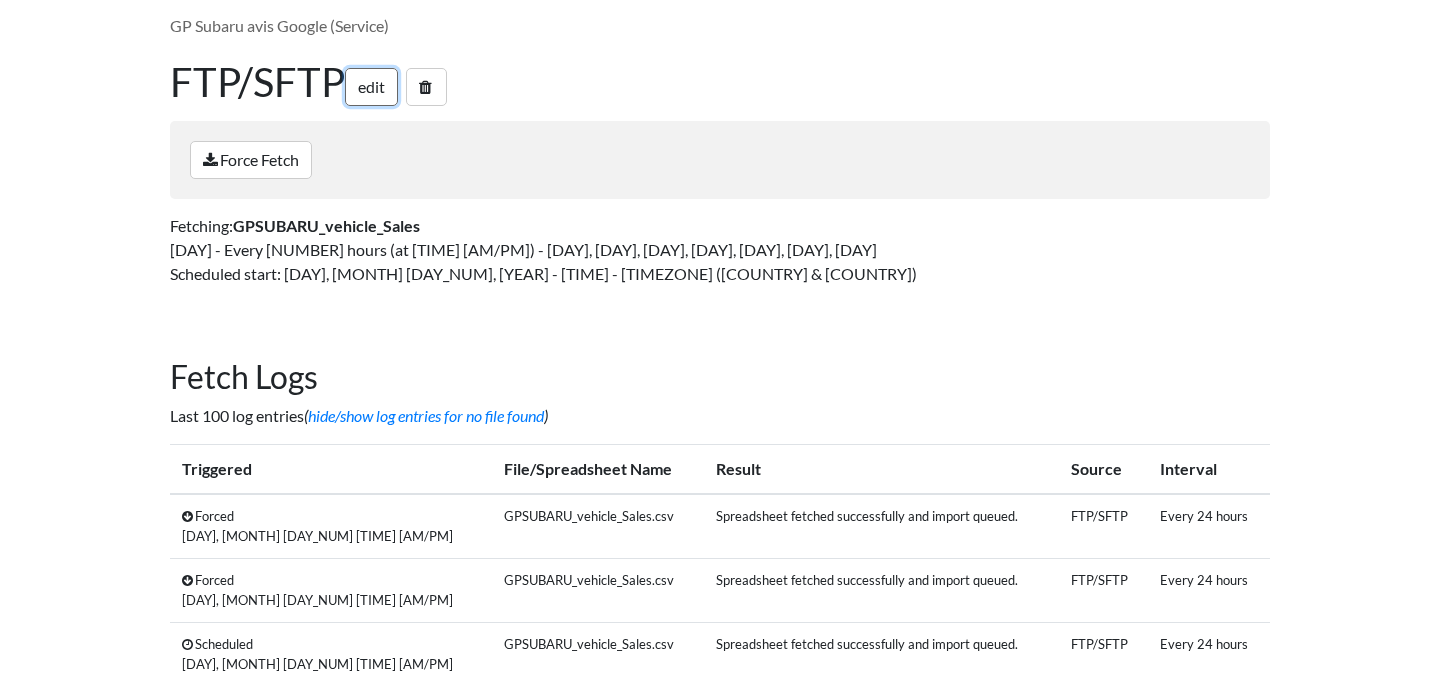 click on "edit" at bounding box center [371, 87] 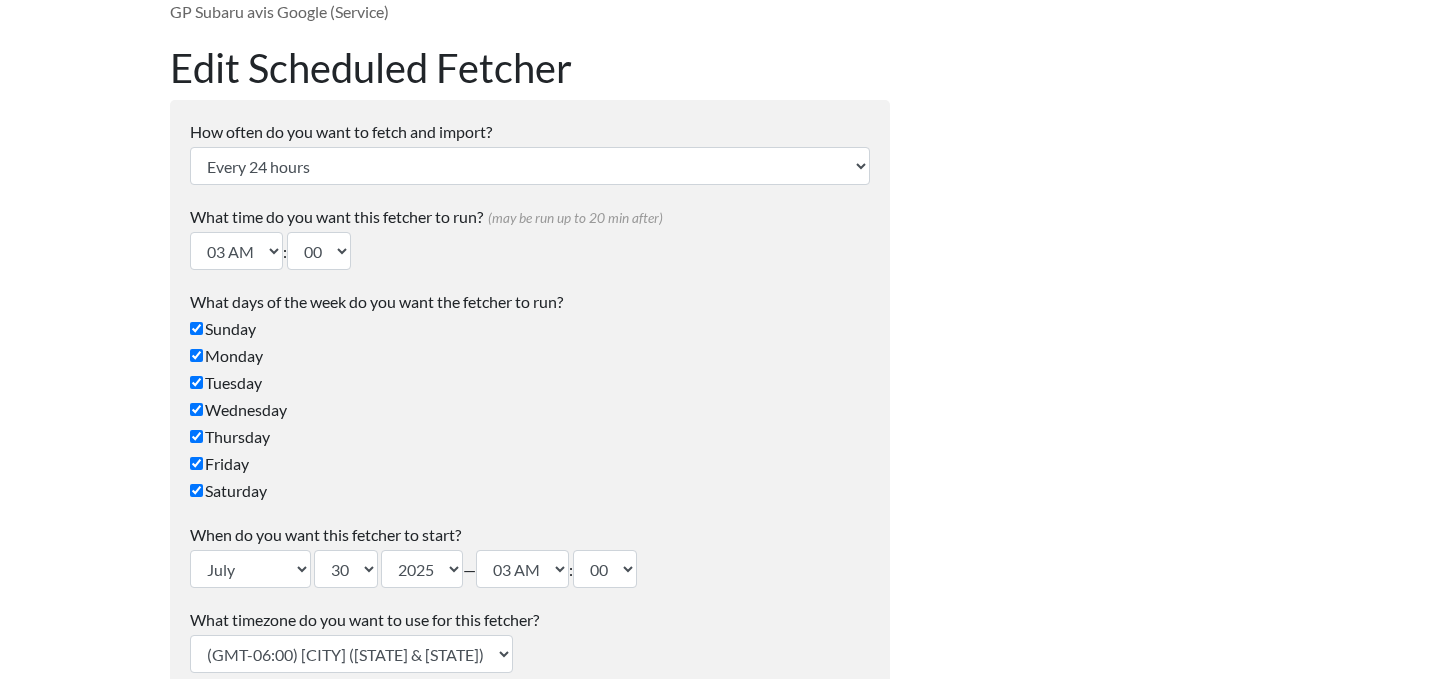 scroll, scrollTop: 440, scrollLeft: 0, axis: vertical 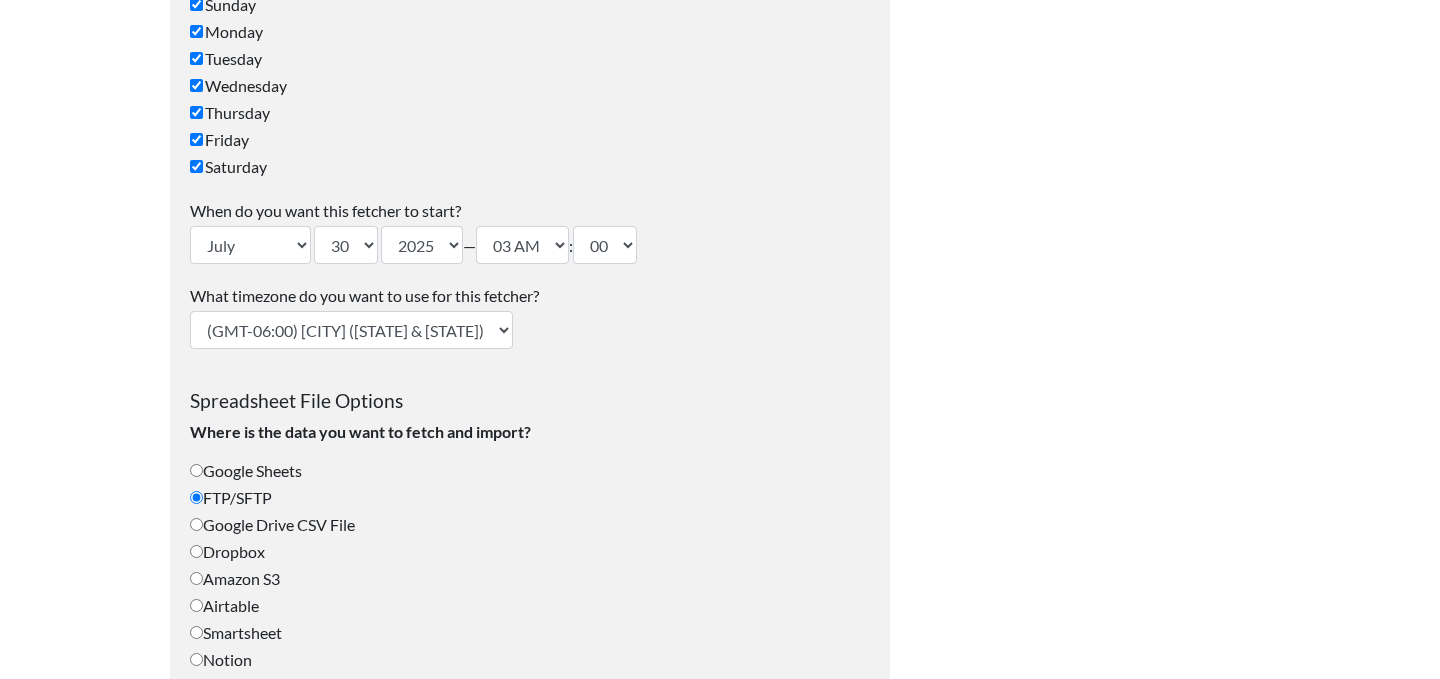 click on "(GMT-12:00) International Date Line West
(GMT-11:00) American Samoa
(GMT-11:00) Midway Island
(GMT-10:00) Hawaii
(GMT-09:00) Alaska
(GMT-08:00) Pacific Time (US & Canada)
(GMT-08:00) Tijuana
(GMT-07:00) Arizona
(GMT-07:00) Mazatlan
(GMT-07:00) Mountain Time (US & Canada)
(GMT-06:00) Central America
(GMT-06:00) Central Time (US & Canada)
(GMT-06:00) Chihuahua
(GMT-06:00) Guadalajara
(GMT-06:00) Mexico City
(GMT-06:00) Monterrey
(GMT-06:00) Saskatchewan
(GMT-05:00) Bogota
(GMT-05:00) Eastern Time (US & Canada)
(GMT-05:00) Indiana (East)
(GMT-05:00) Lima
(GMT-05:00) Quito
(GMT-04:00) Atlantic Time (Canada)
(GMT-04:00) Caracas
(GMT-04:00) Georgetown
(GMT-04:00) La Paz
(GMT-04:00) Puerto Rico
(GMT-04:00) Santiago
(GMT-03:30) Newfoundland
(GMT-03:00) Brasilia
(GMT-03:00) Buenos Aires
(GMT-03:00) Montevideo
(GMT-02:00) Mid-Atlantic
(GMT-01:00) Azores
(GMT-01:00) Cape Verde Is.
(GMT+00:00) Casablanca
(GMT+00:00) Dublin
(GMT+00:00) Edinburgh" at bounding box center [351, 330] 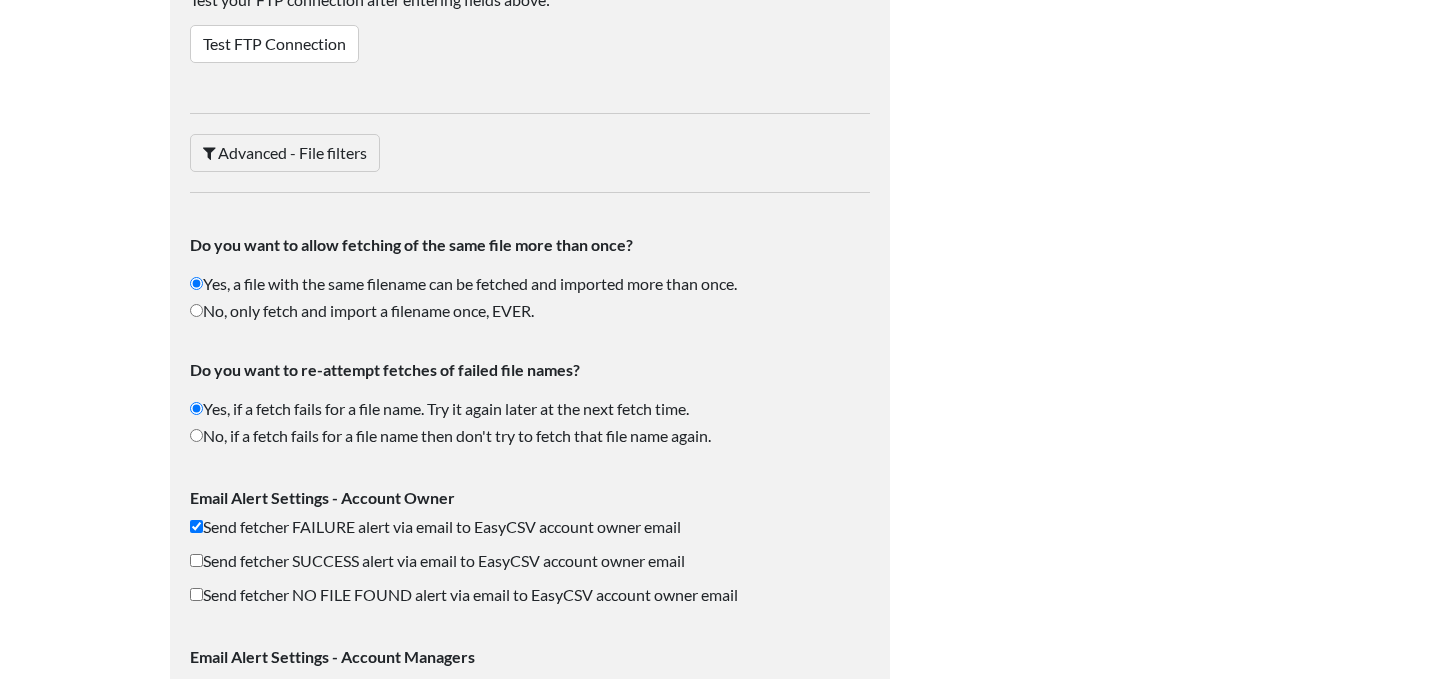 scroll, scrollTop: 2638, scrollLeft: 0, axis: vertical 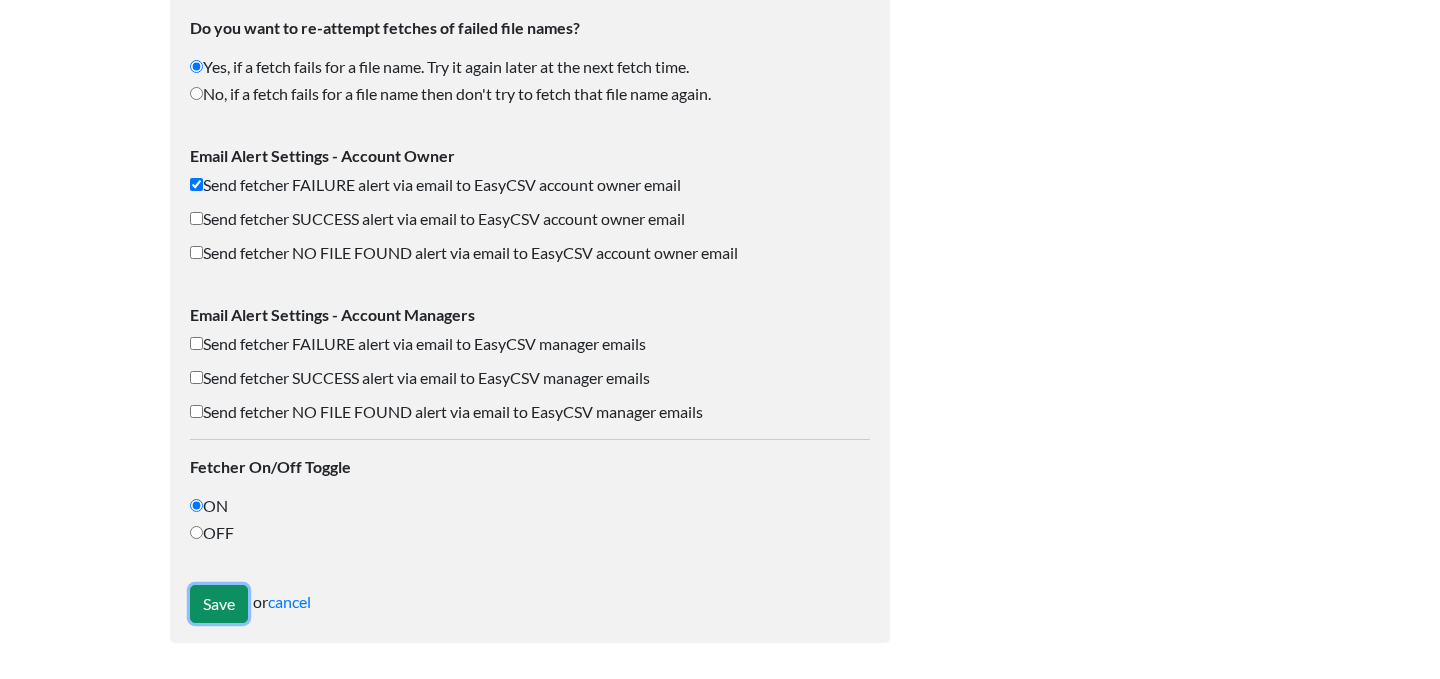 click on "Save" at bounding box center [219, 604] 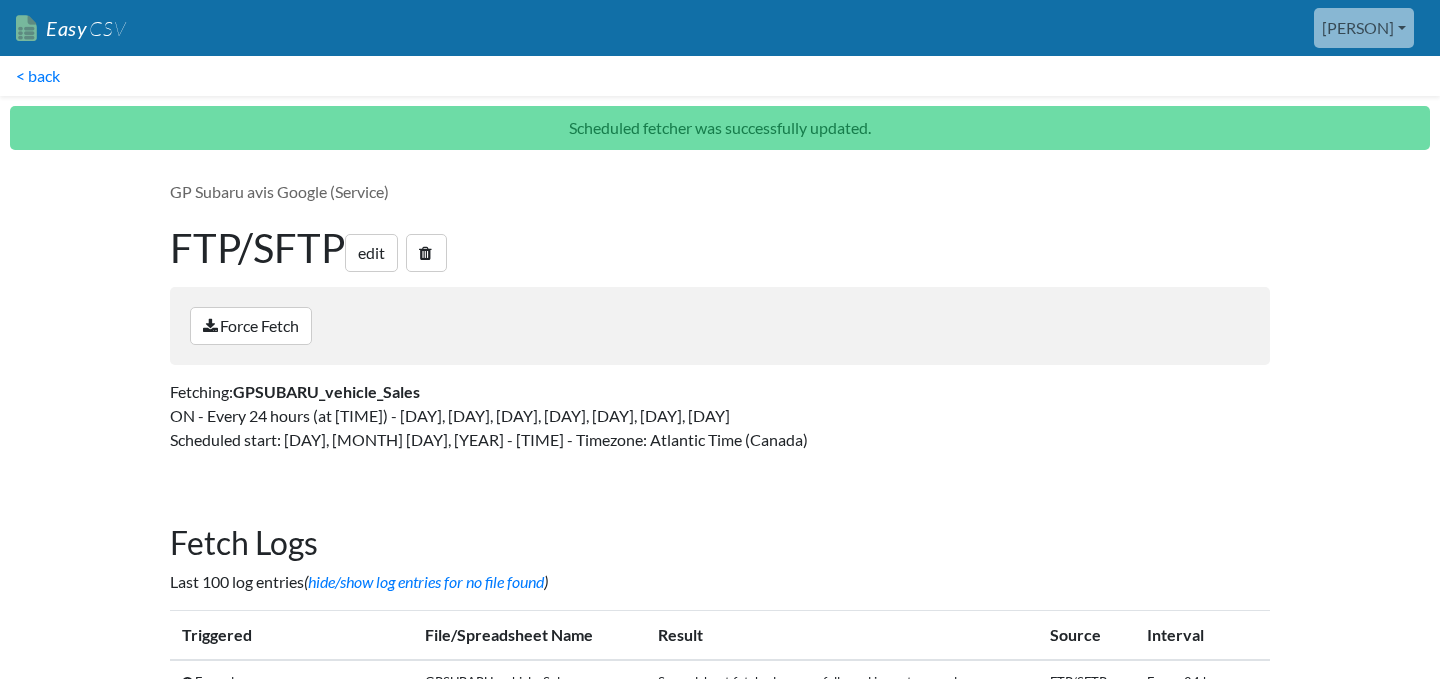 scroll, scrollTop: 0, scrollLeft: 0, axis: both 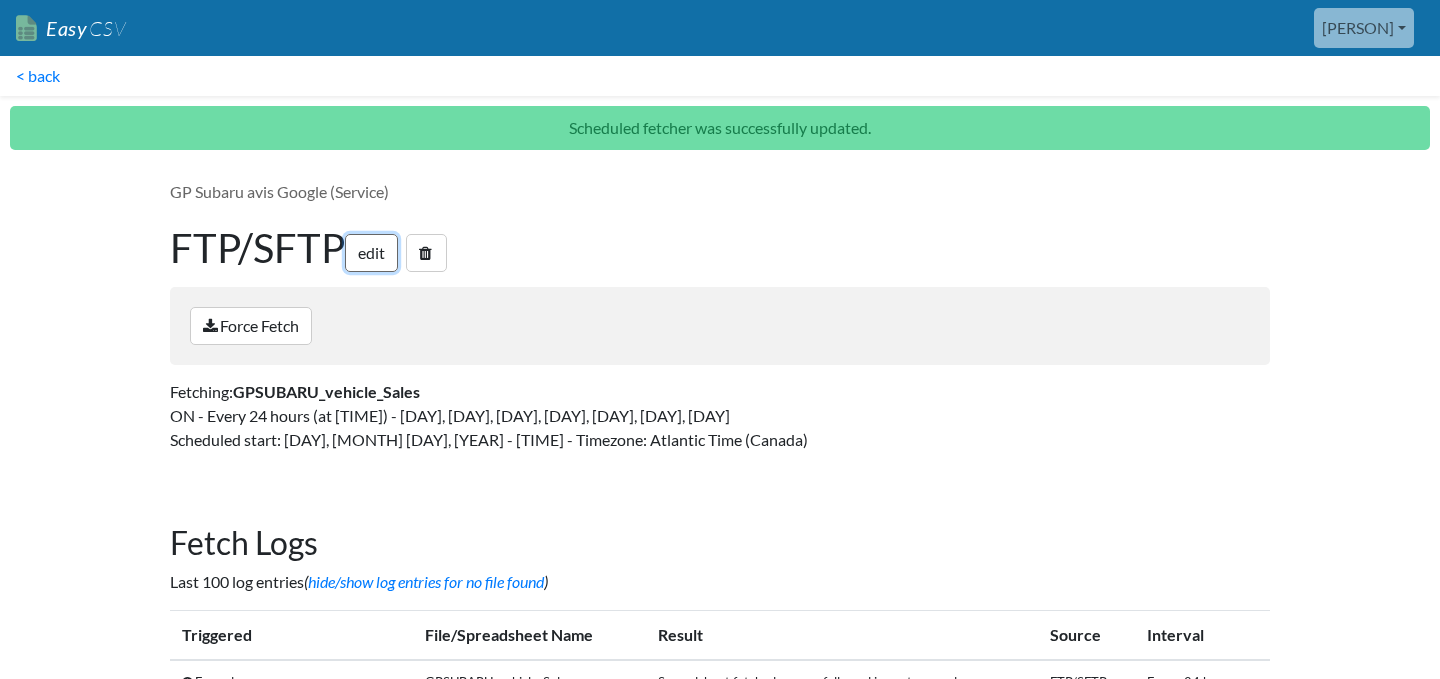 click on "edit" at bounding box center [371, 253] 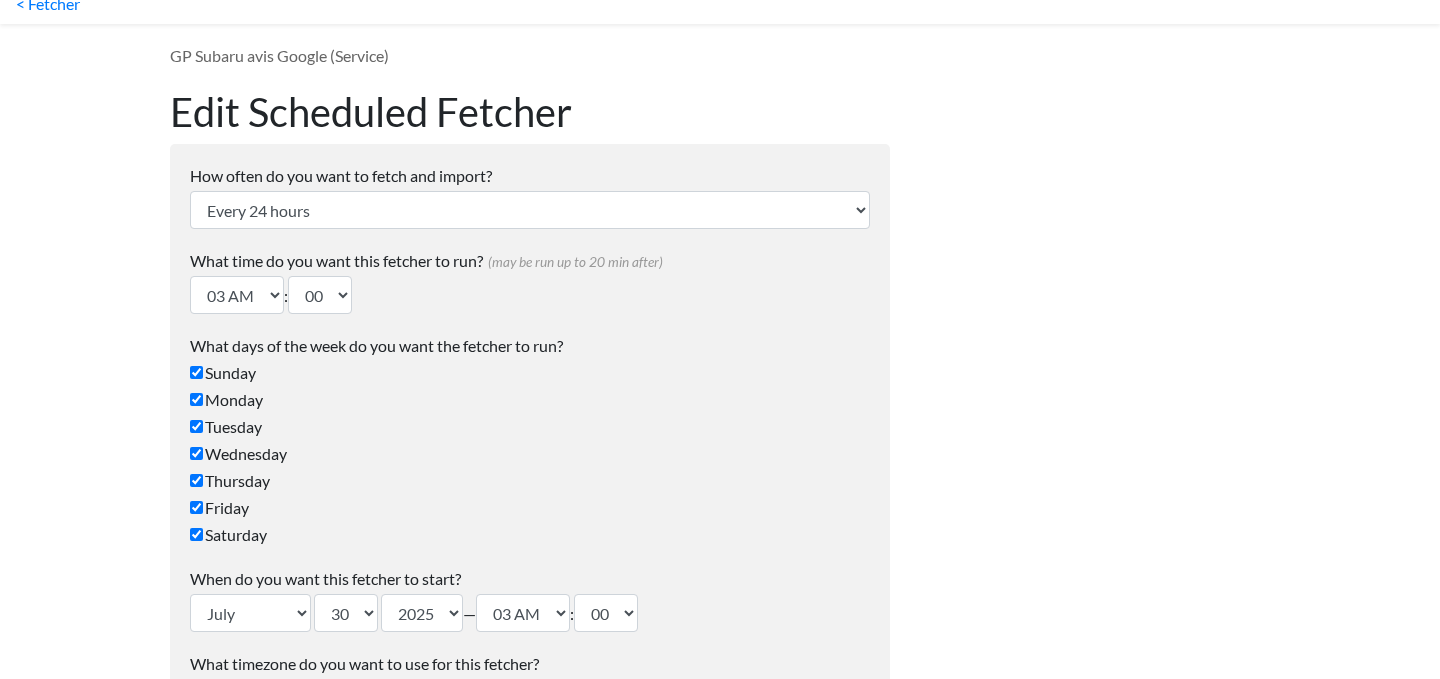 scroll, scrollTop: 88, scrollLeft: 0, axis: vertical 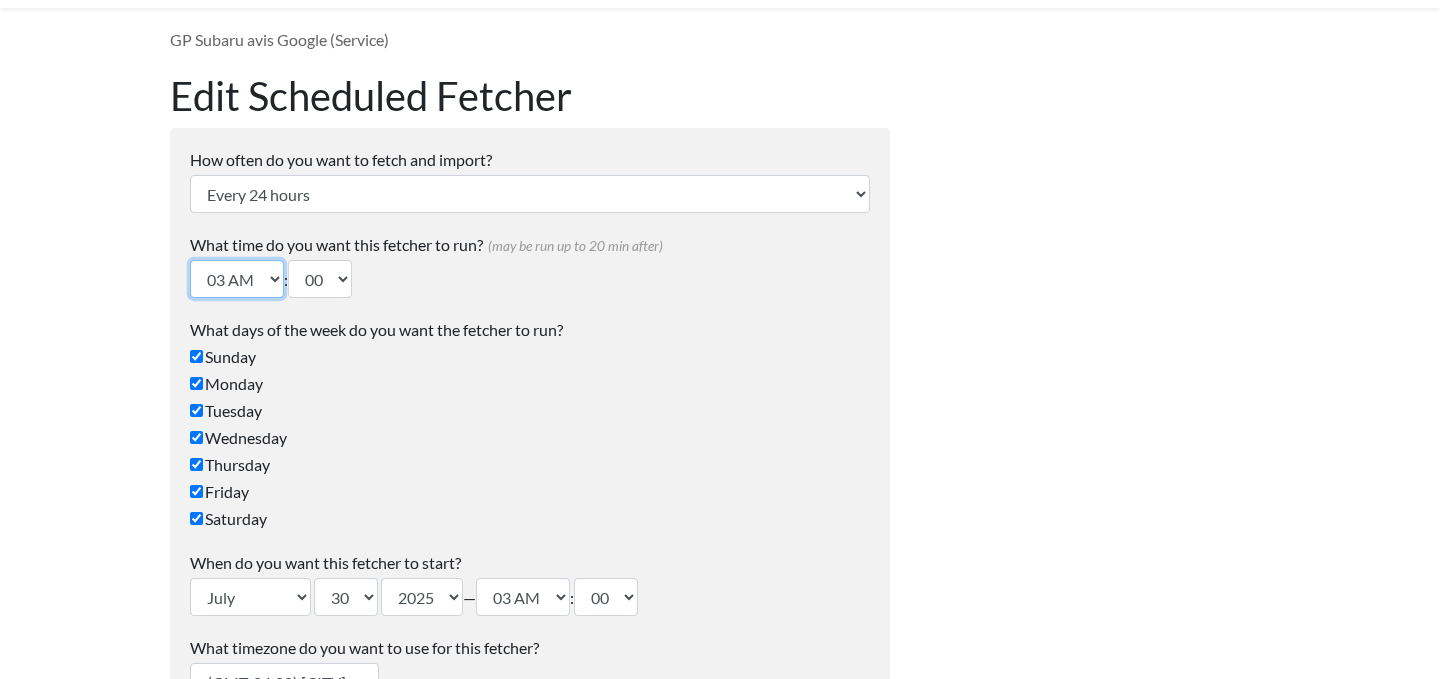 click on "12 AM
01 AM
02 AM
03 AM
04 AM
05 AM
06 AM
07 AM
08 AM
09 AM
10 AM
11 AM
12 PM
01 PM
02 PM
03 PM
04 PM
05 PM
06 PM
07 PM
08 PM
09 PM
10 PM
11 PM" at bounding box center (237, 279) 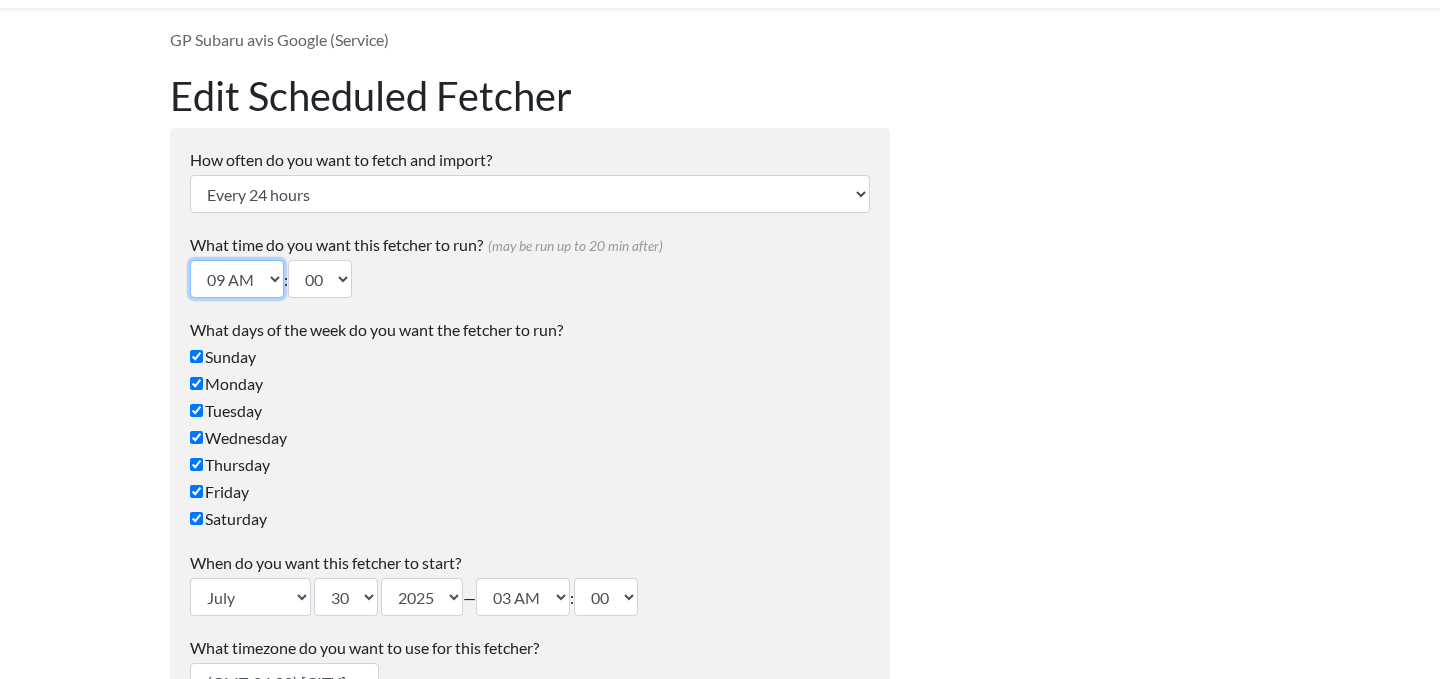 click on "12 AM
01 AM
02 AM
03 AM
04 AM
05 AM
06 AM
07 AM
08 AM
09 AM
10 AM
11 AM
12 PM
01 PM
02 PM
03 PM
04 PM
05 PM
06 PM
07 PM
08 PM
09 PM
10 PM
11 PM" at bounding box center (237, 279) 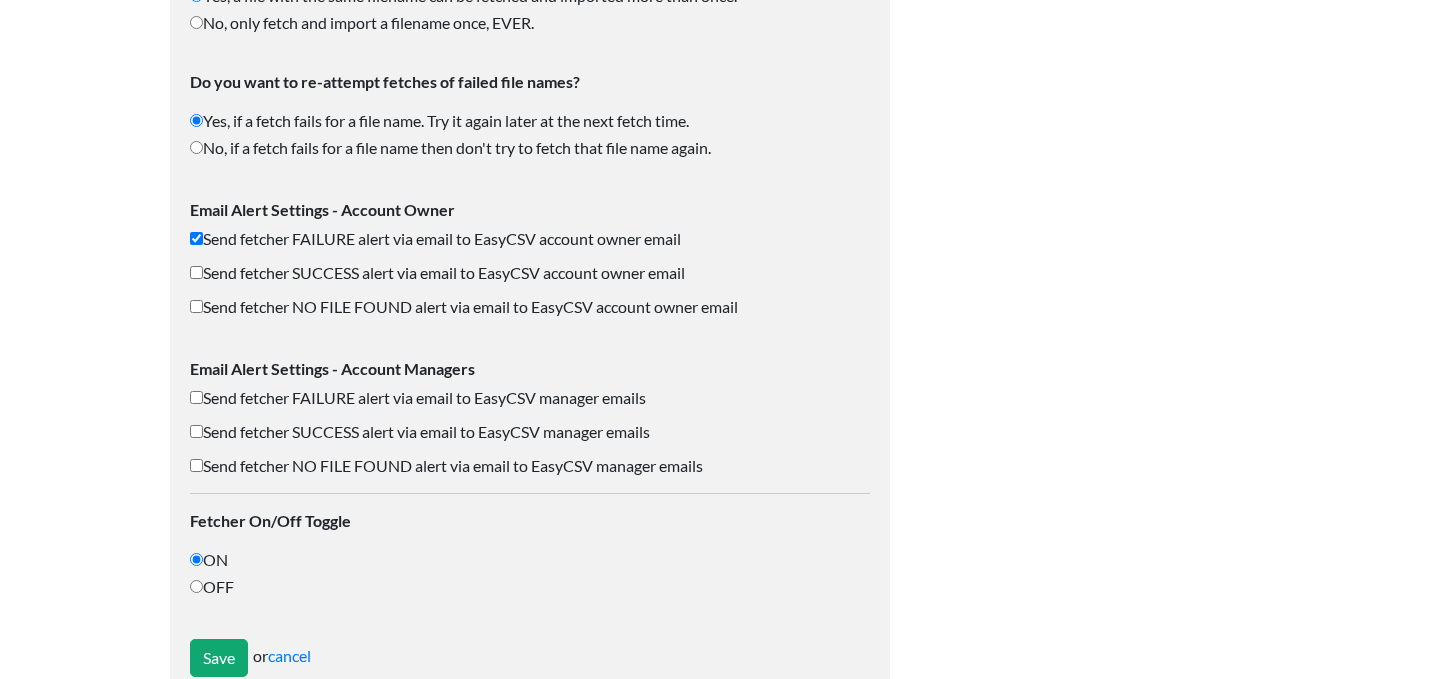 scroll, scrollTop: 2638, scrollLeft: 0, axis: vertical 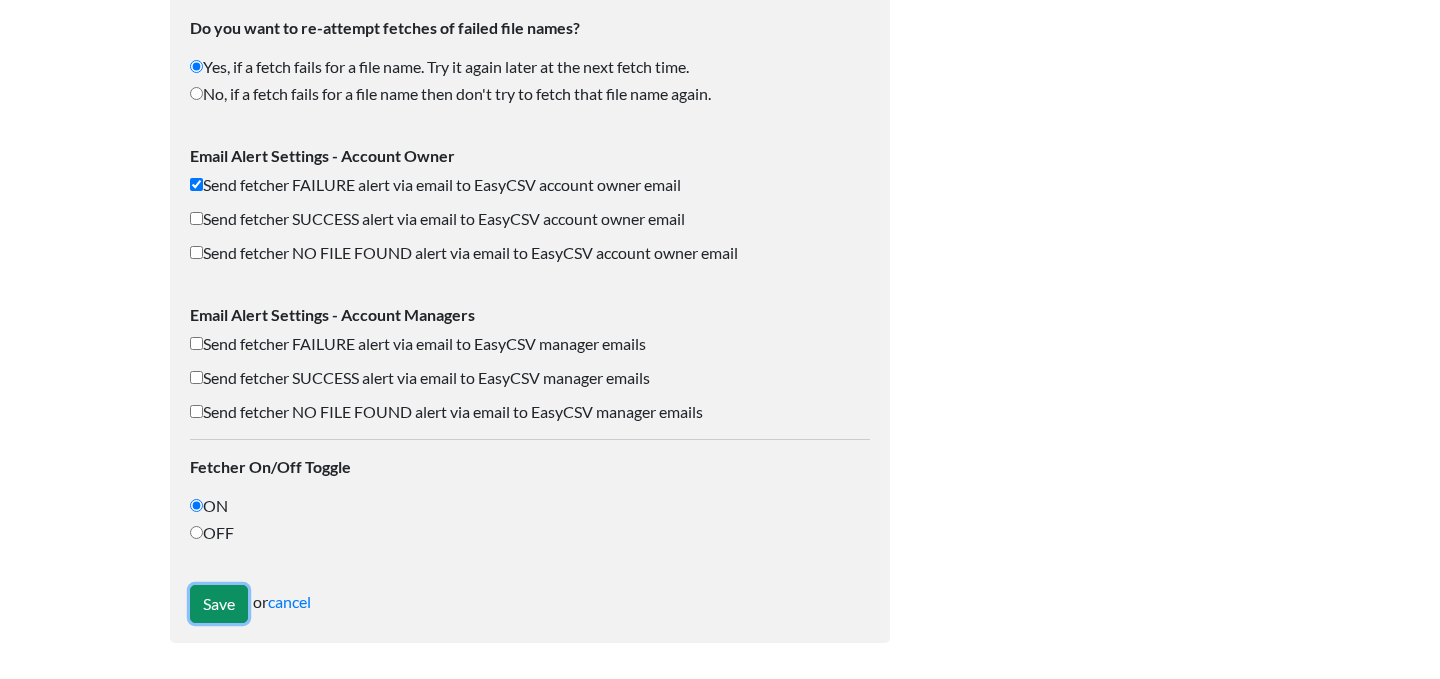 click on "Save" at bounding box center (219, 604) 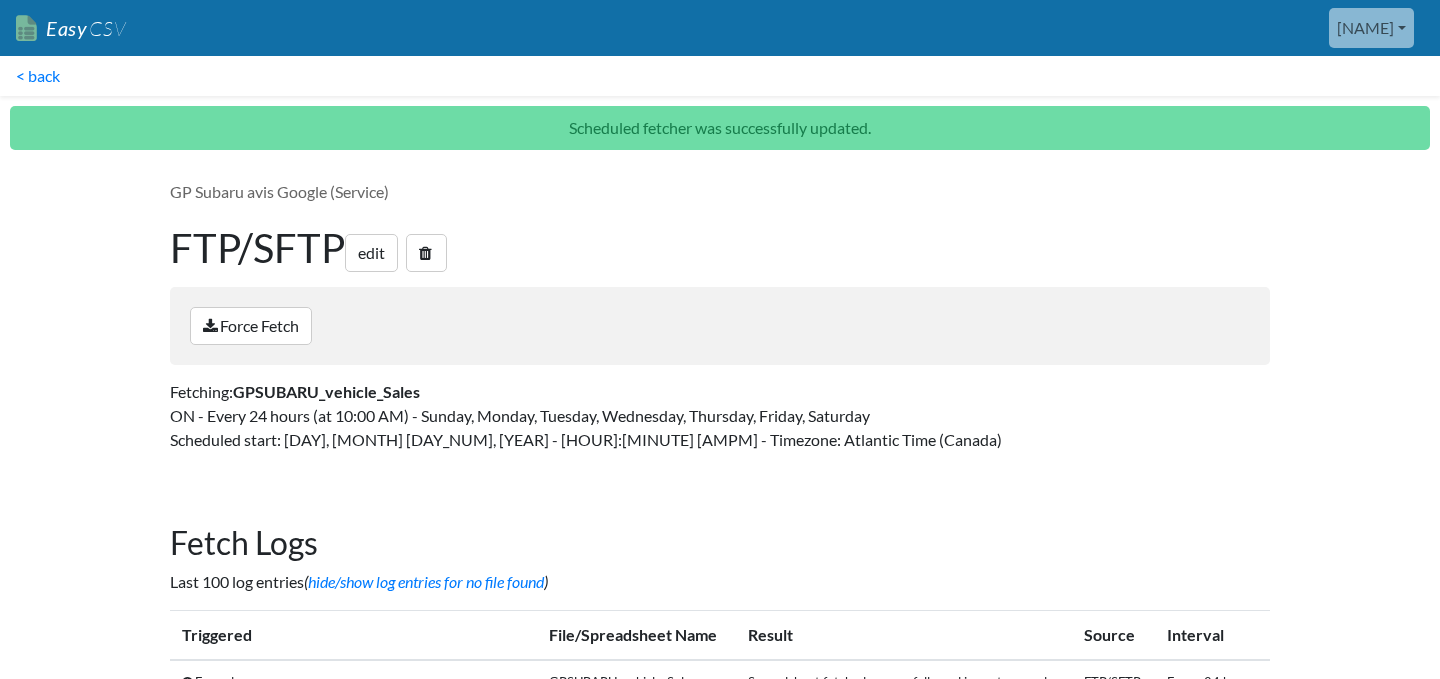 scroll, scrollTop: 0, scrollLeft: 0, axis: both 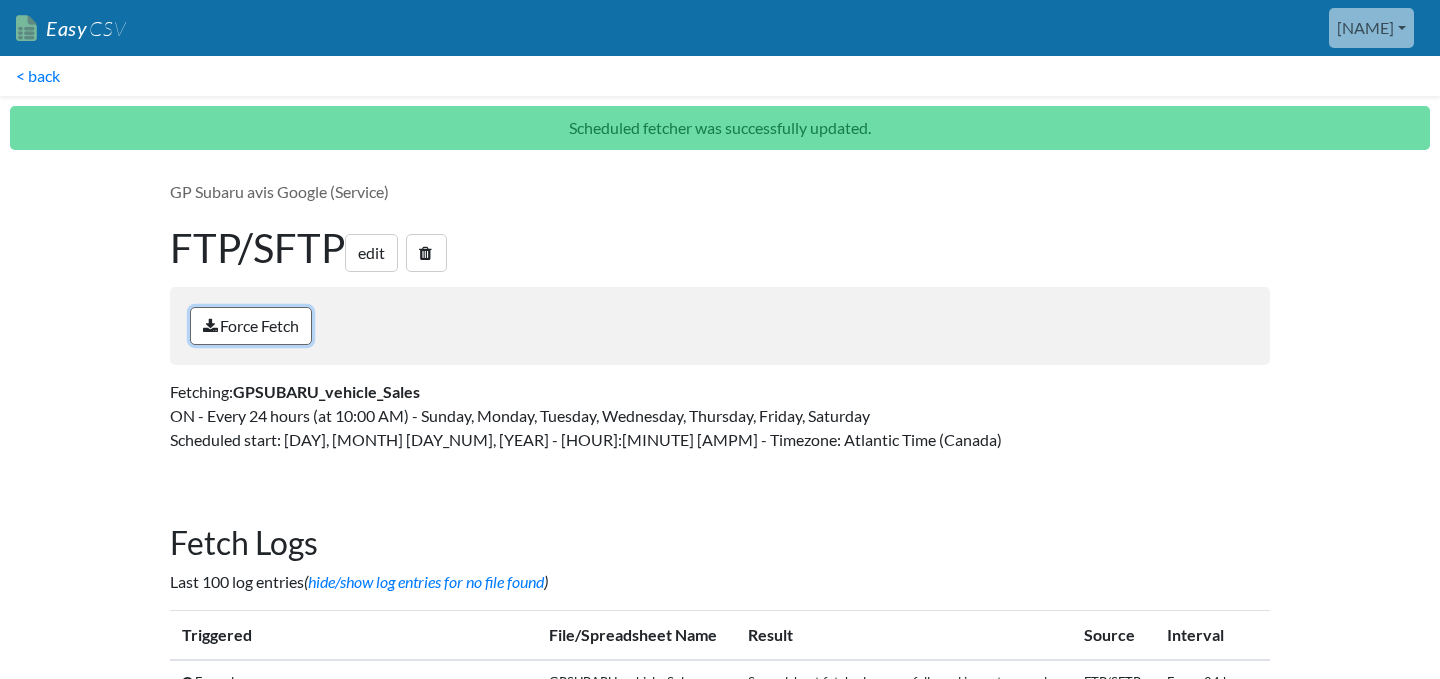 click on "Force Fetch" at bounding box center (251, 326) 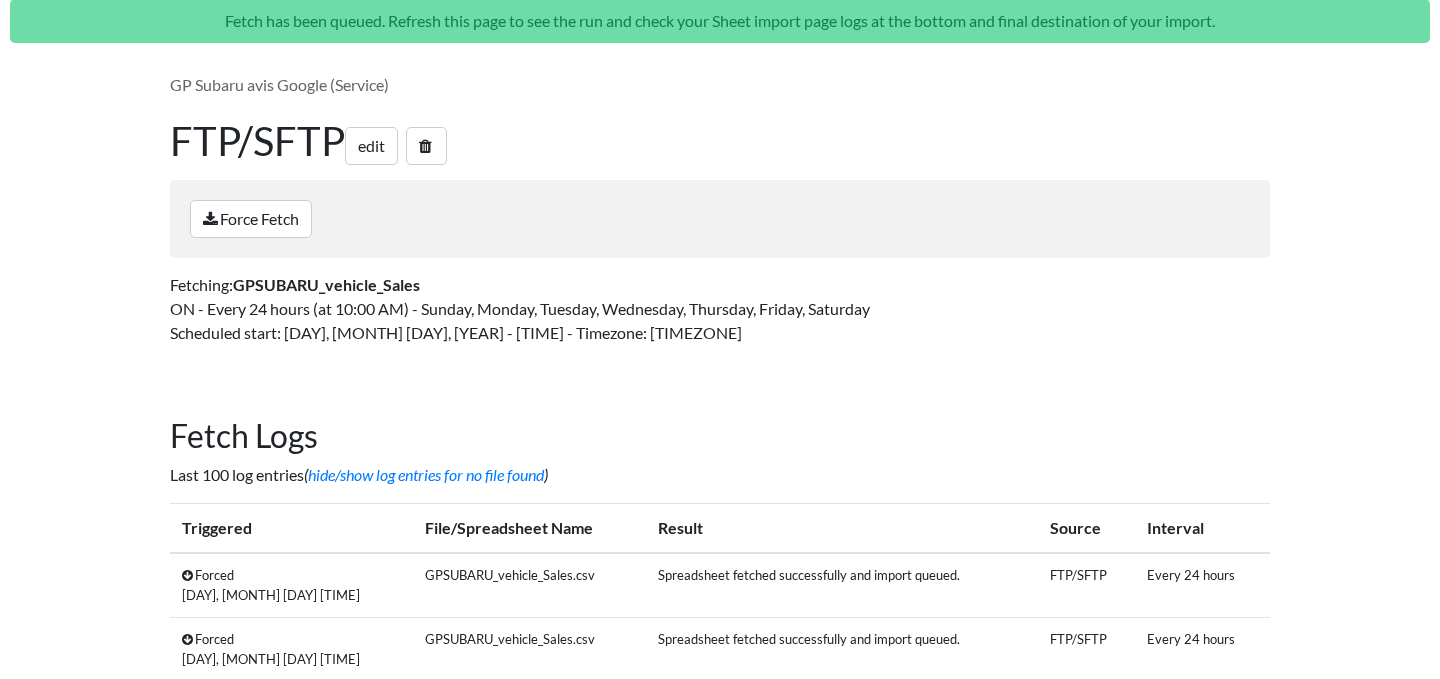 scroll, scrollTop: 127, scrollLeft: 0, axis: vertical 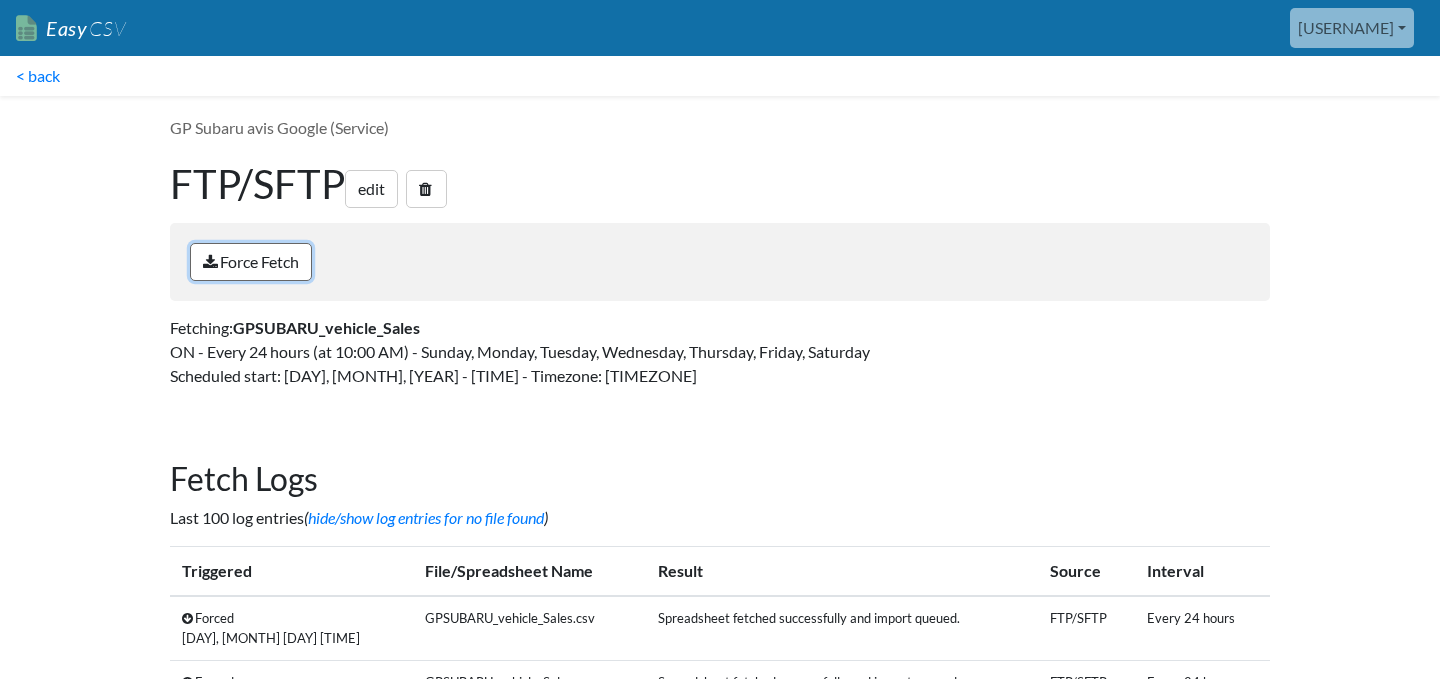 click on "Force Fetch" at bounding box center [251, 262] 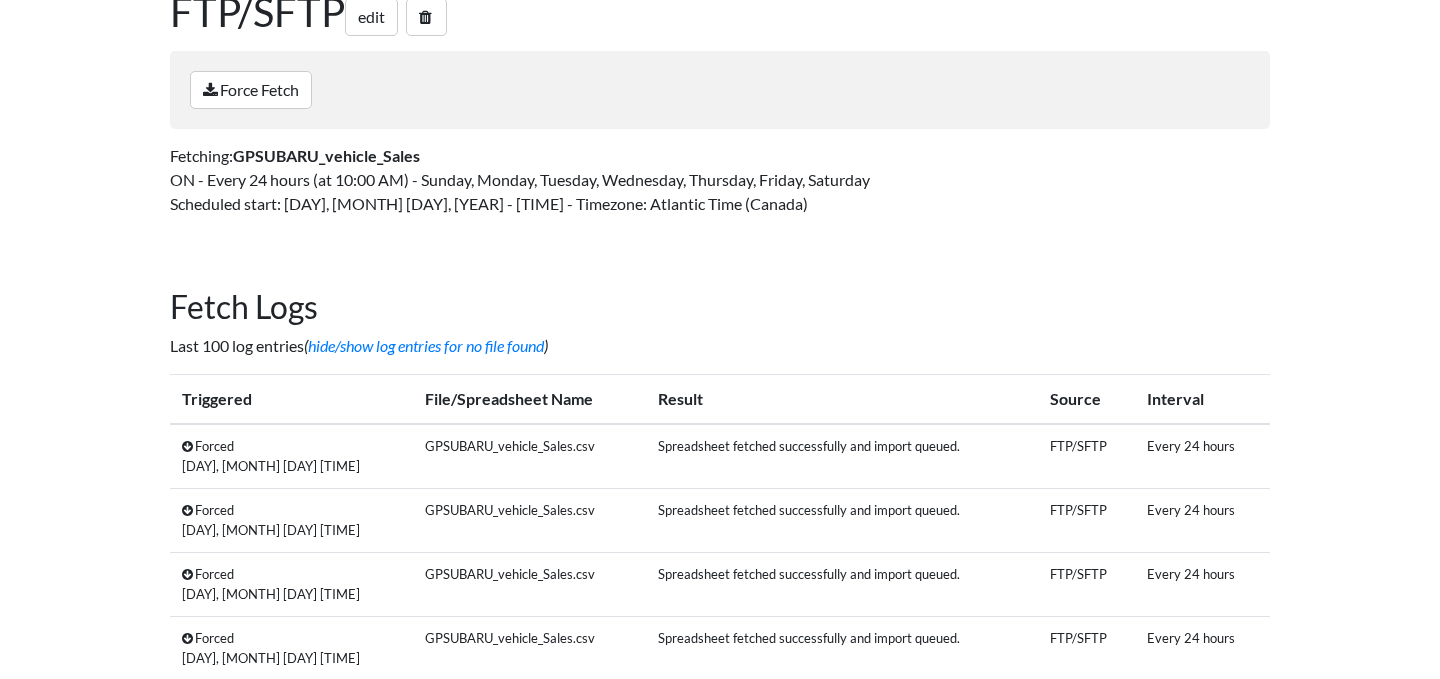 scroll, scrollTop: 0, scrollLeft: 0, axis: both 